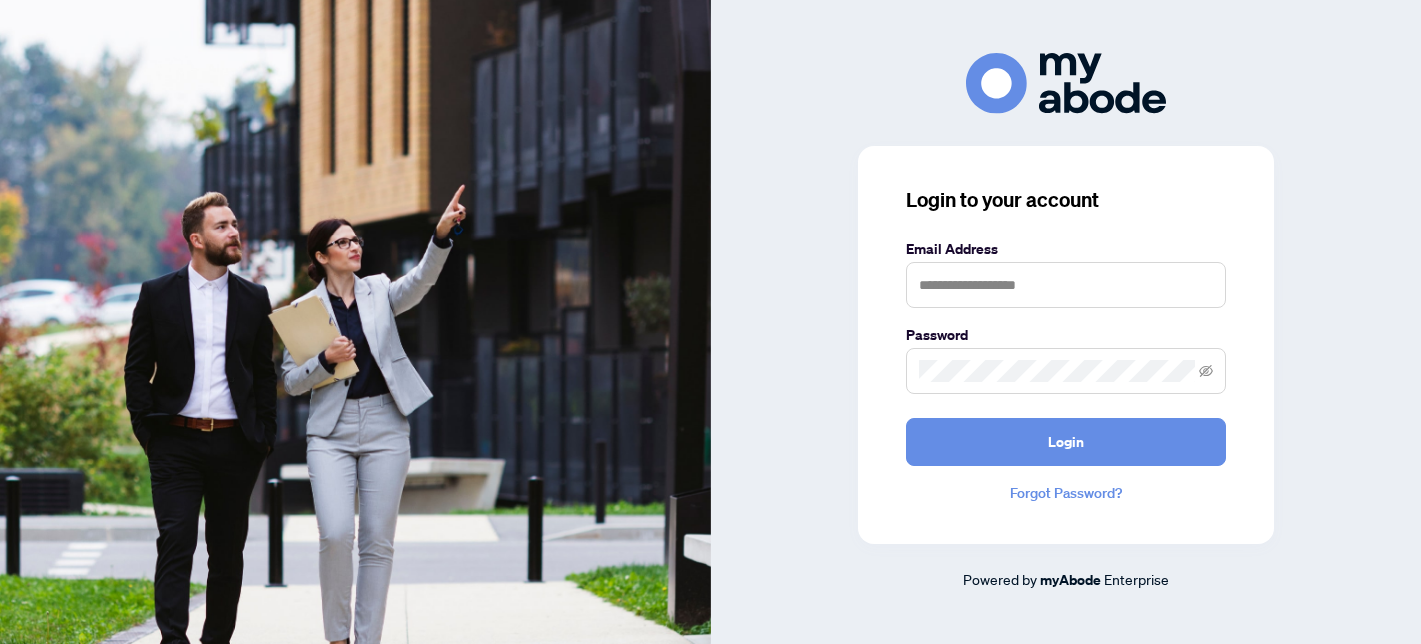 scroll, scrollTop: 0, scrollLeft: 0, axis: both 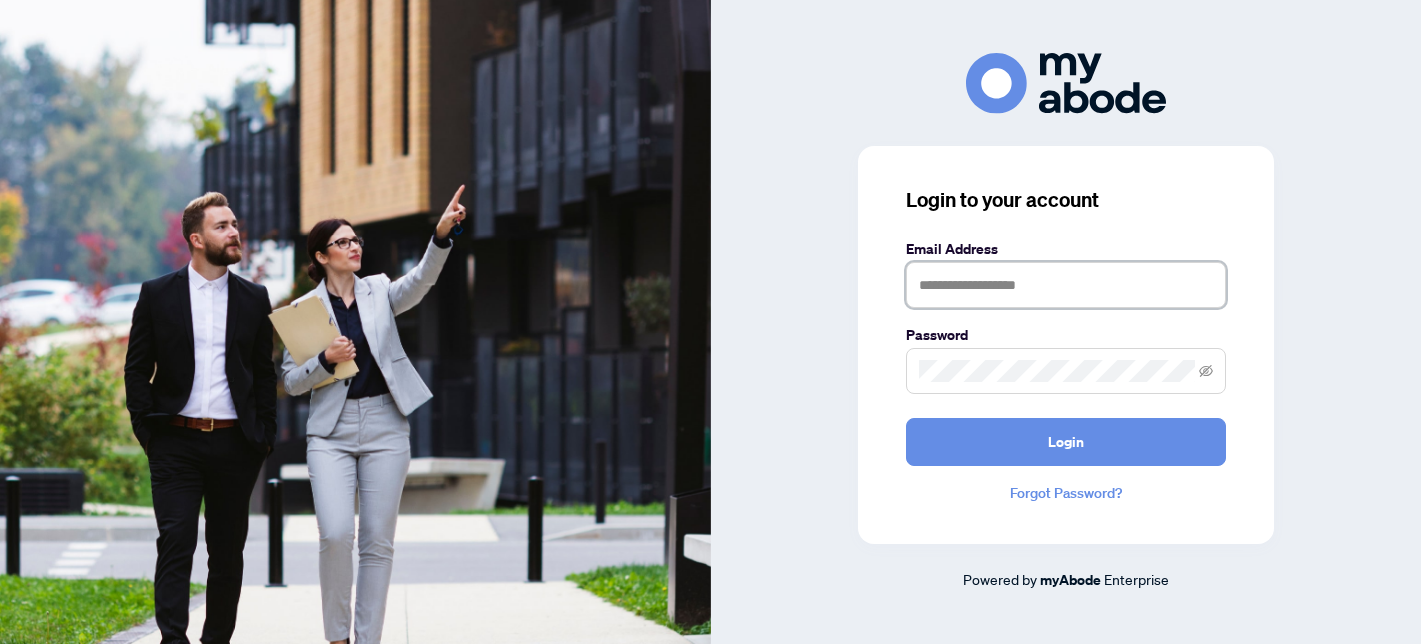 click at bounding box center [1066, 285] 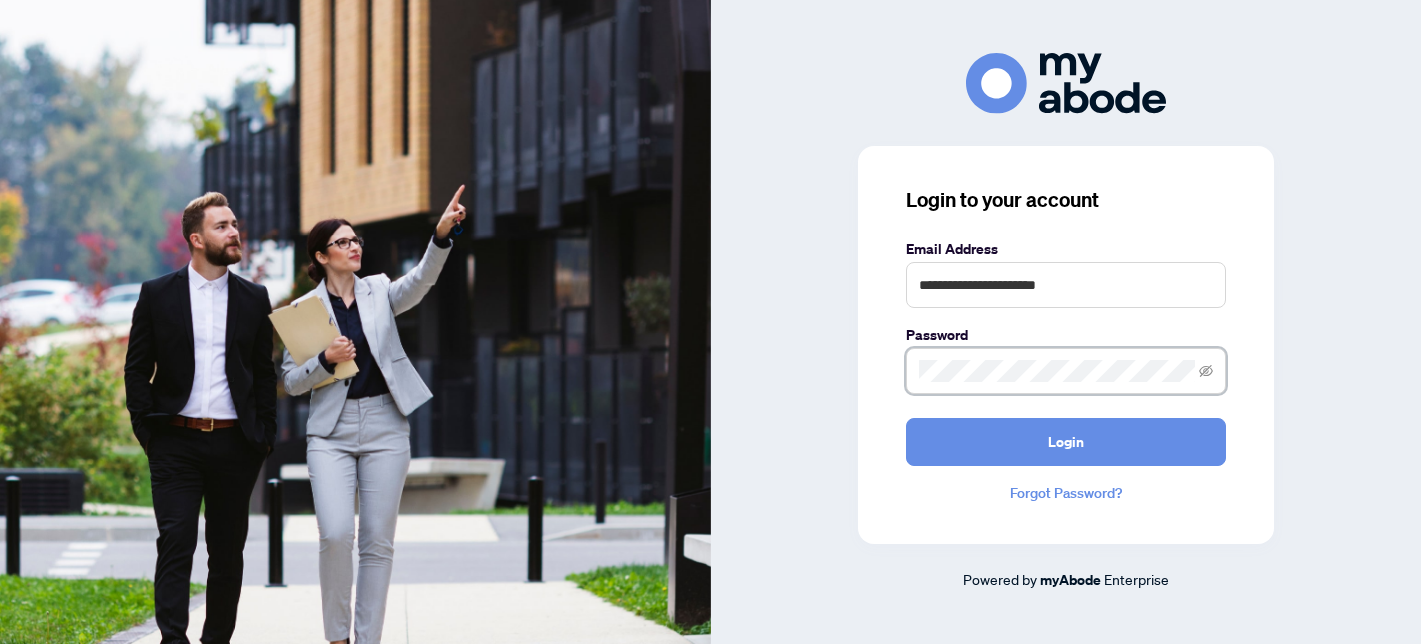 click on "Login" at bounding box center (1066, 442) 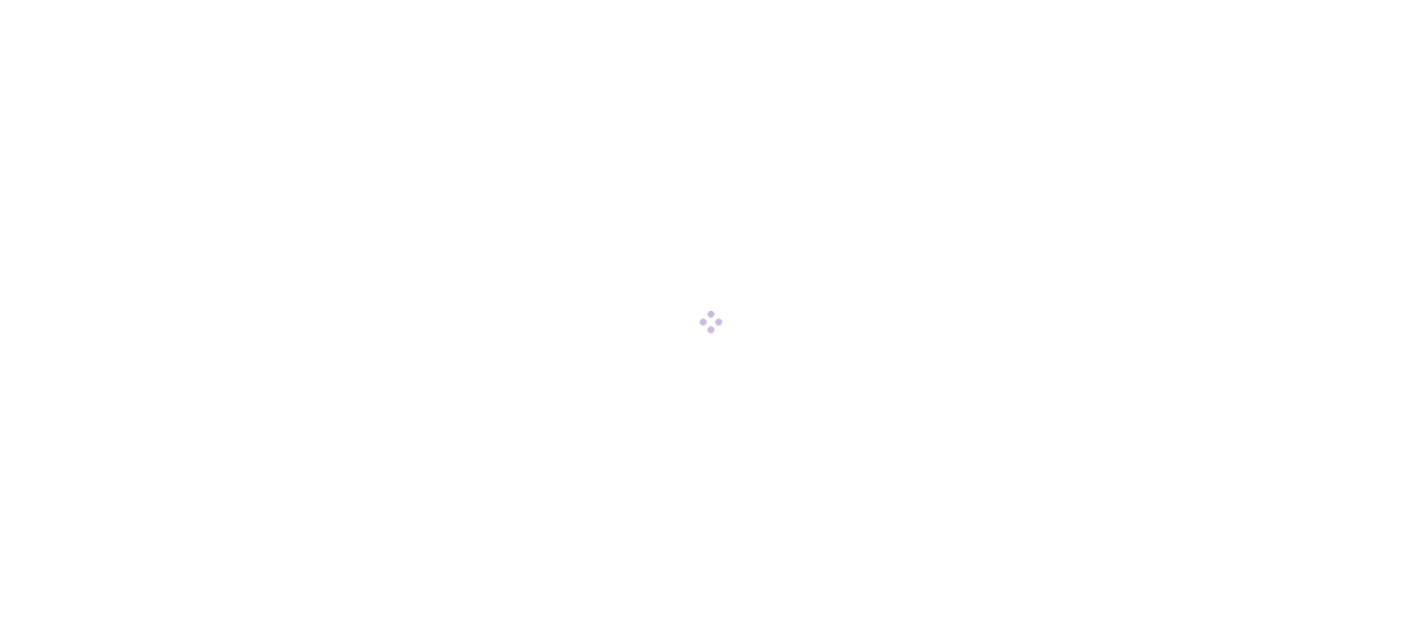 scroll, scrollTop: 0, scrollLeft: 0, axis: both 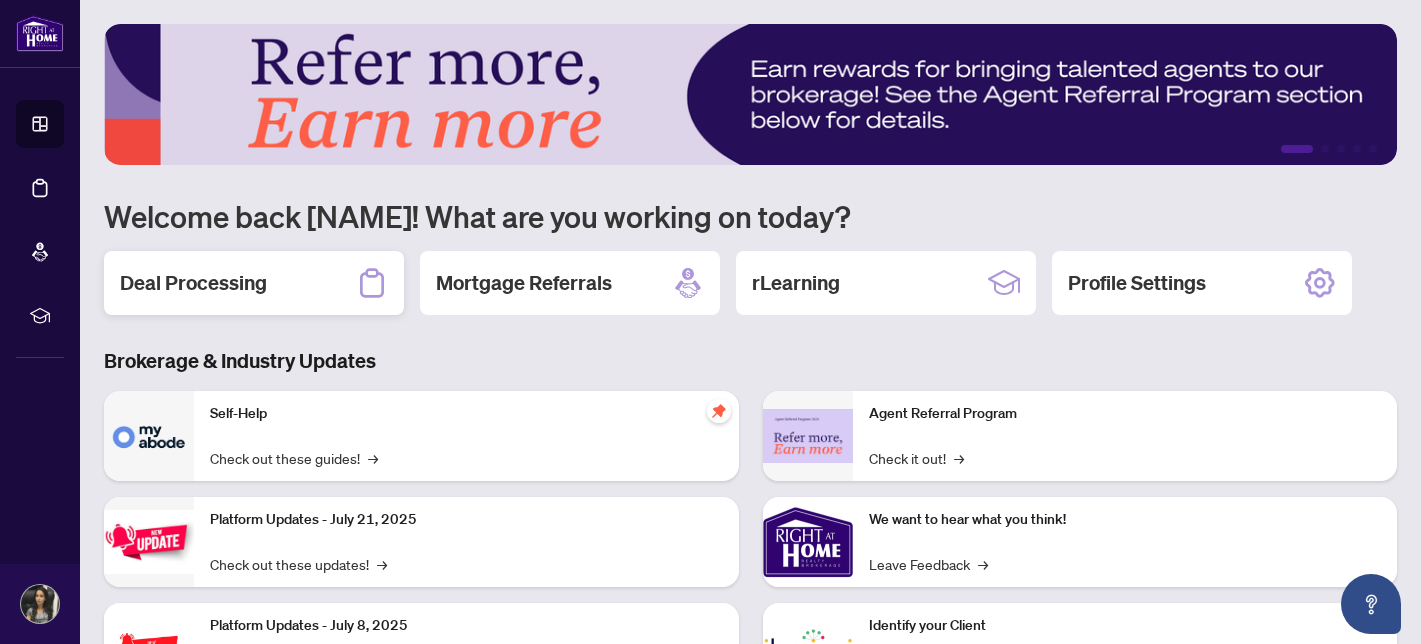 click on "Deal Processing" at bounding box center [193, 283] 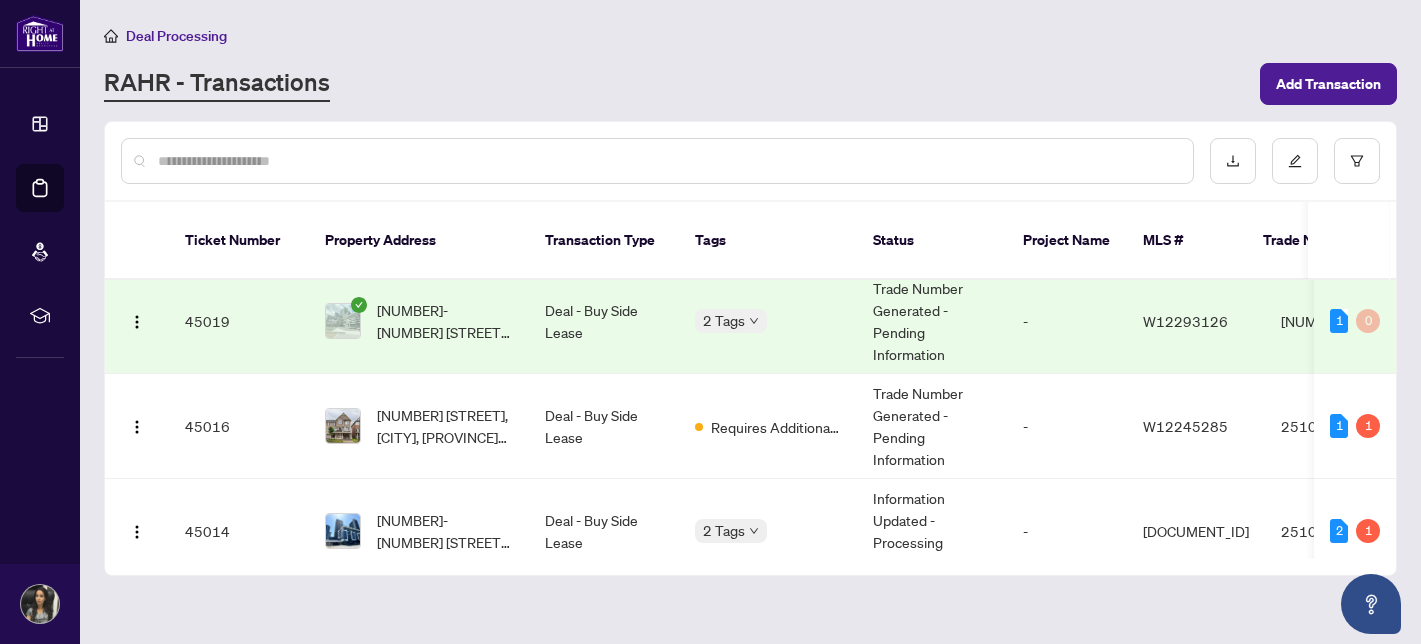 scroll, scrollTop: 0, scrollLeft: 0, axis: both 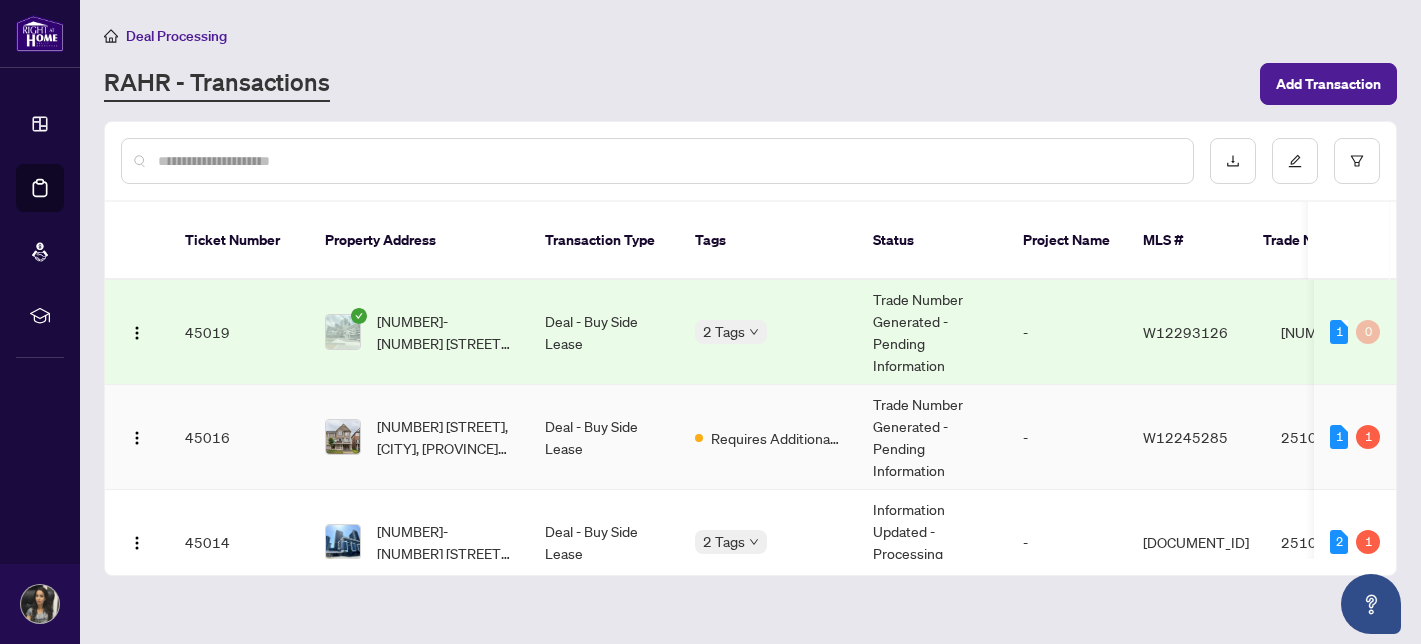 click on "[NUMBER] [STREET], [CITY], [PROVINCE] [POSTAL_CODE], [COUNTRY]" at bounding box center (445, 437) 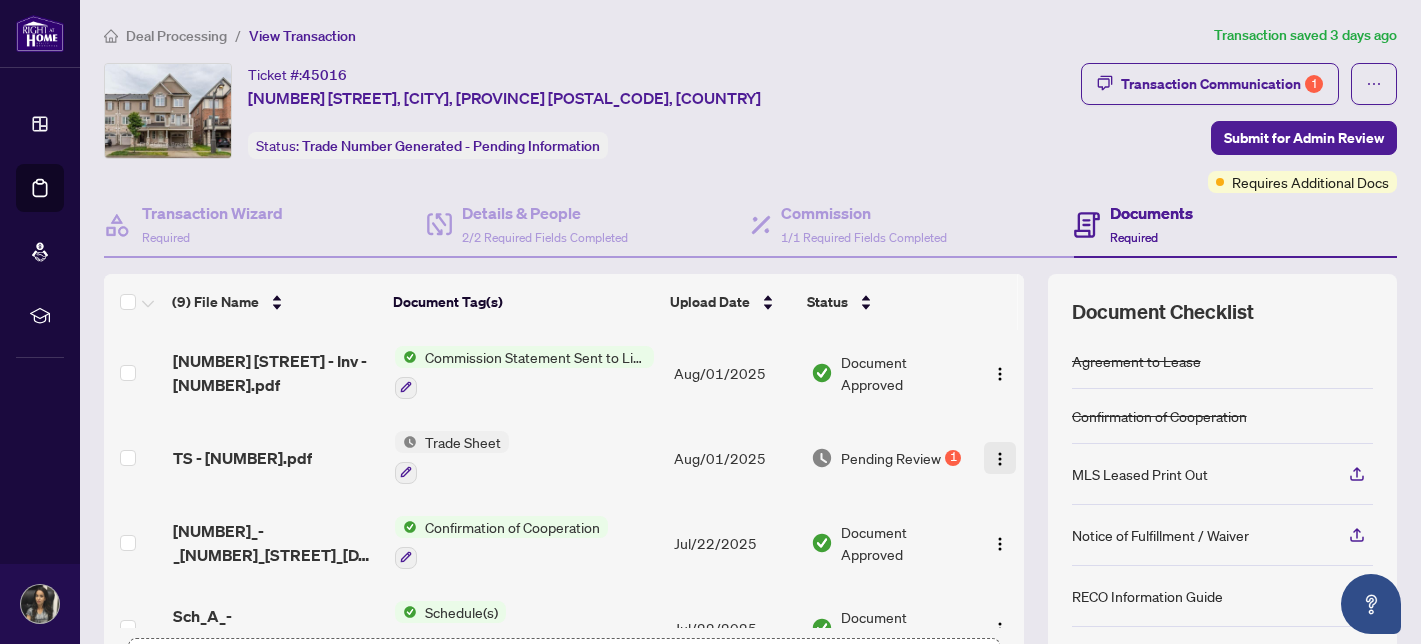 click at bounding box center (1000, 459) 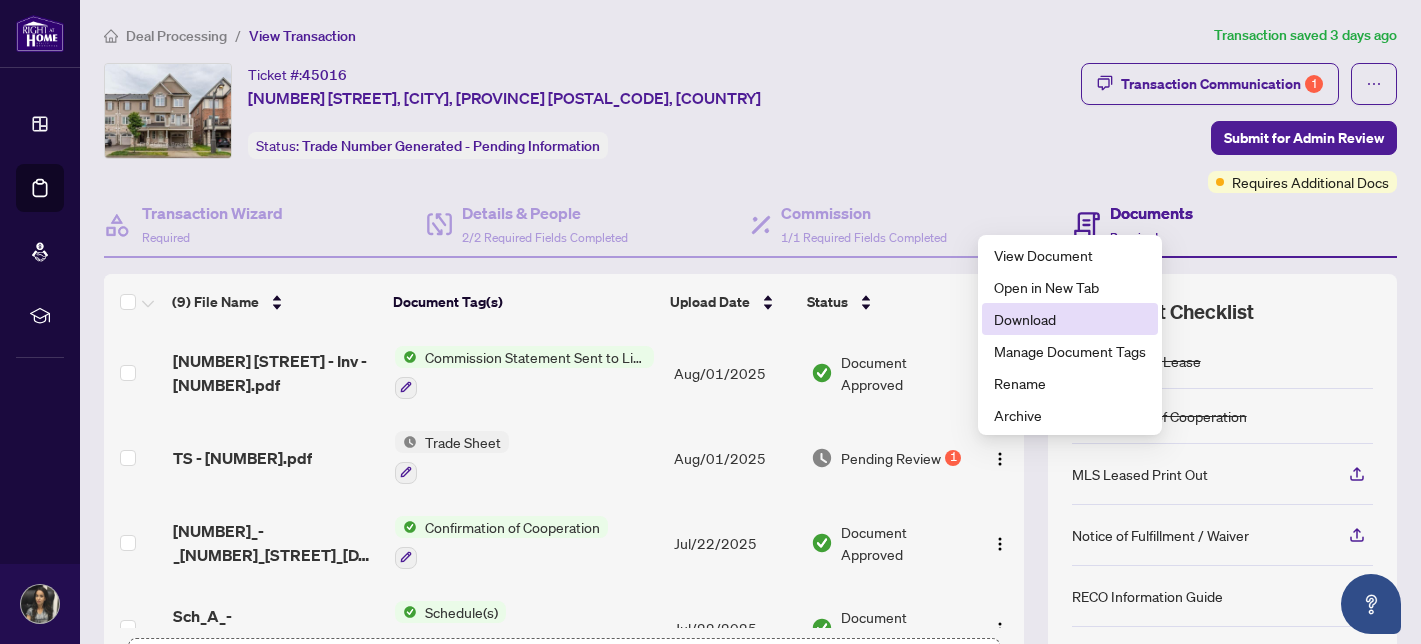 click on "Download" at bounding box center (1070, 319) 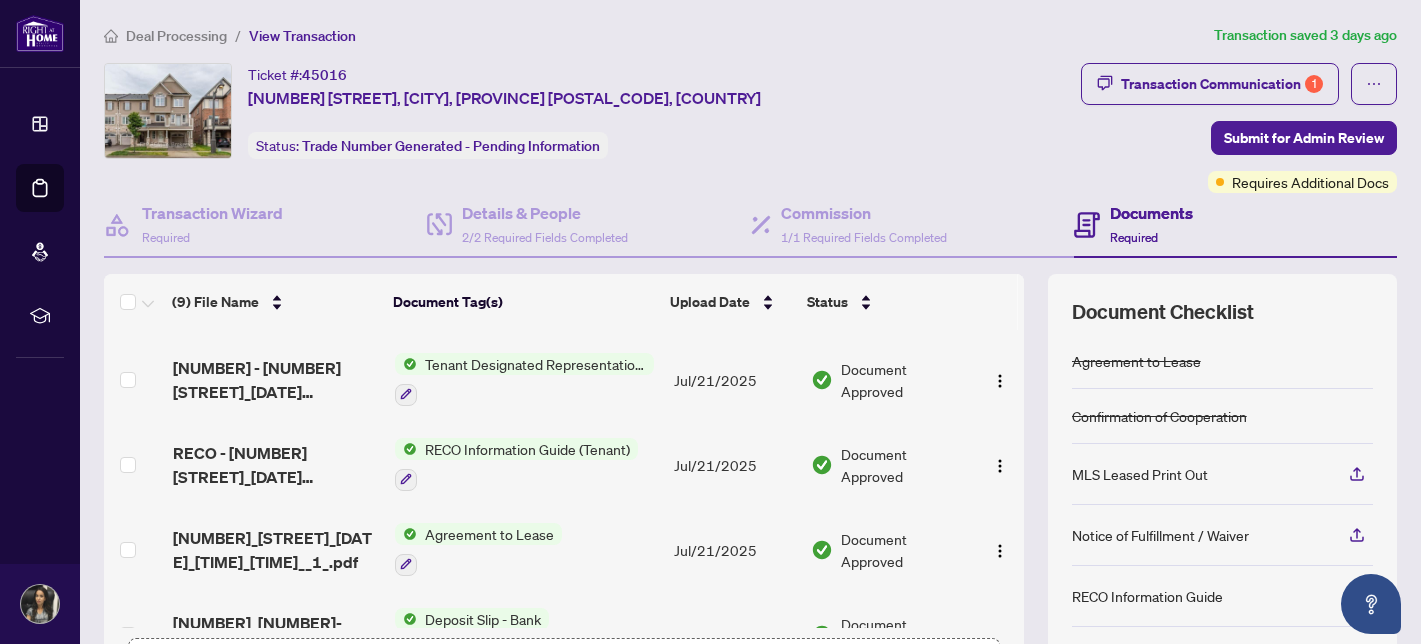 scroll, scrollTop: 467, scrollLeft: 0, axis: vertical 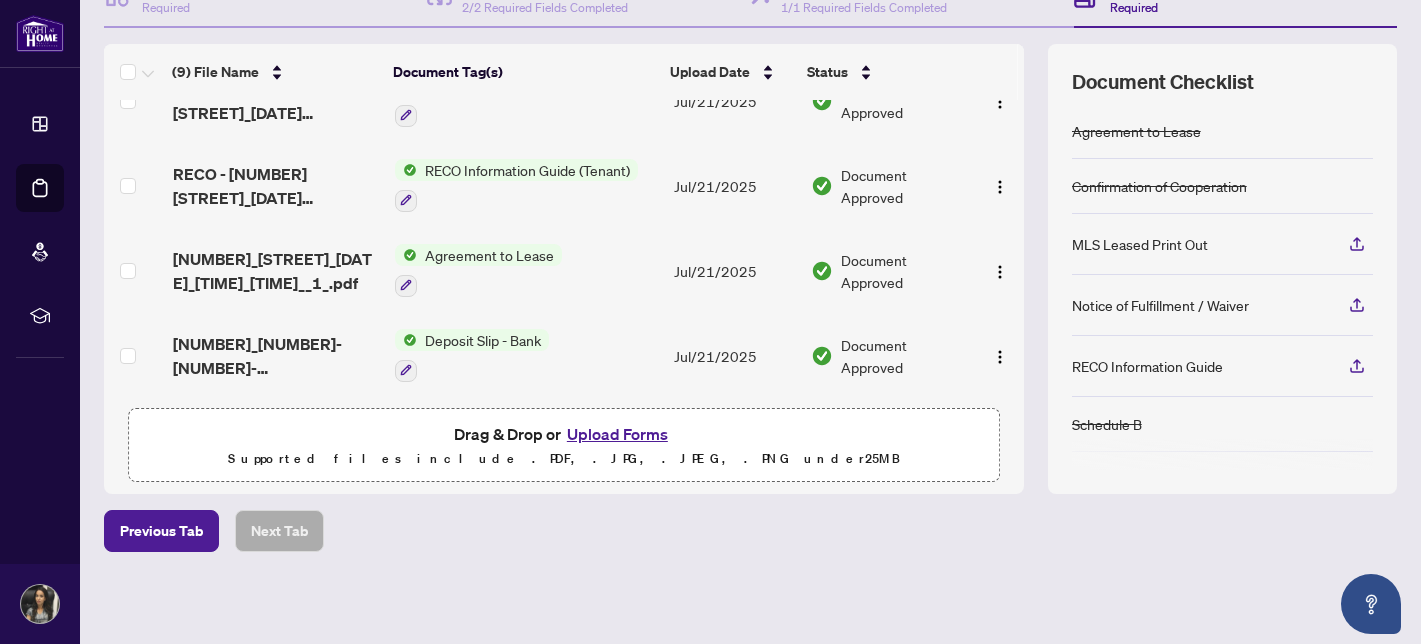 click on "Upload Forms" at bounding box center (617, 434) 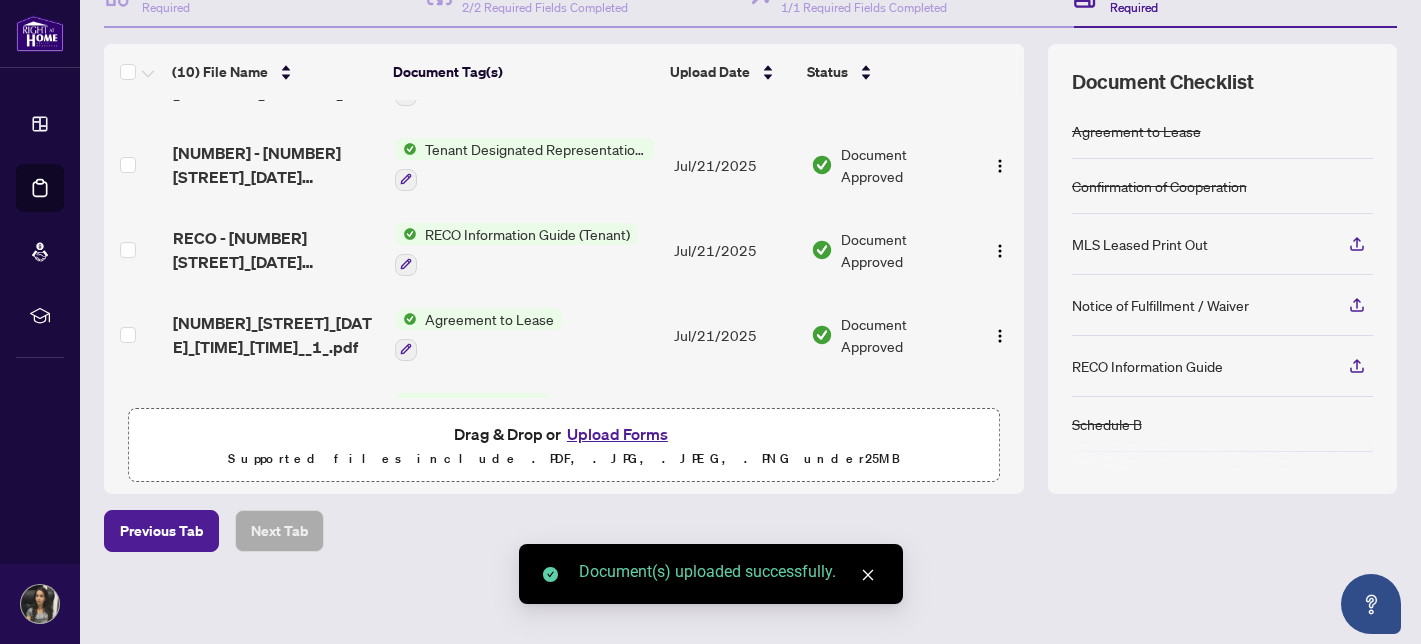 scroll, scrollTop: 0, scrollLeft: 0, axis: both 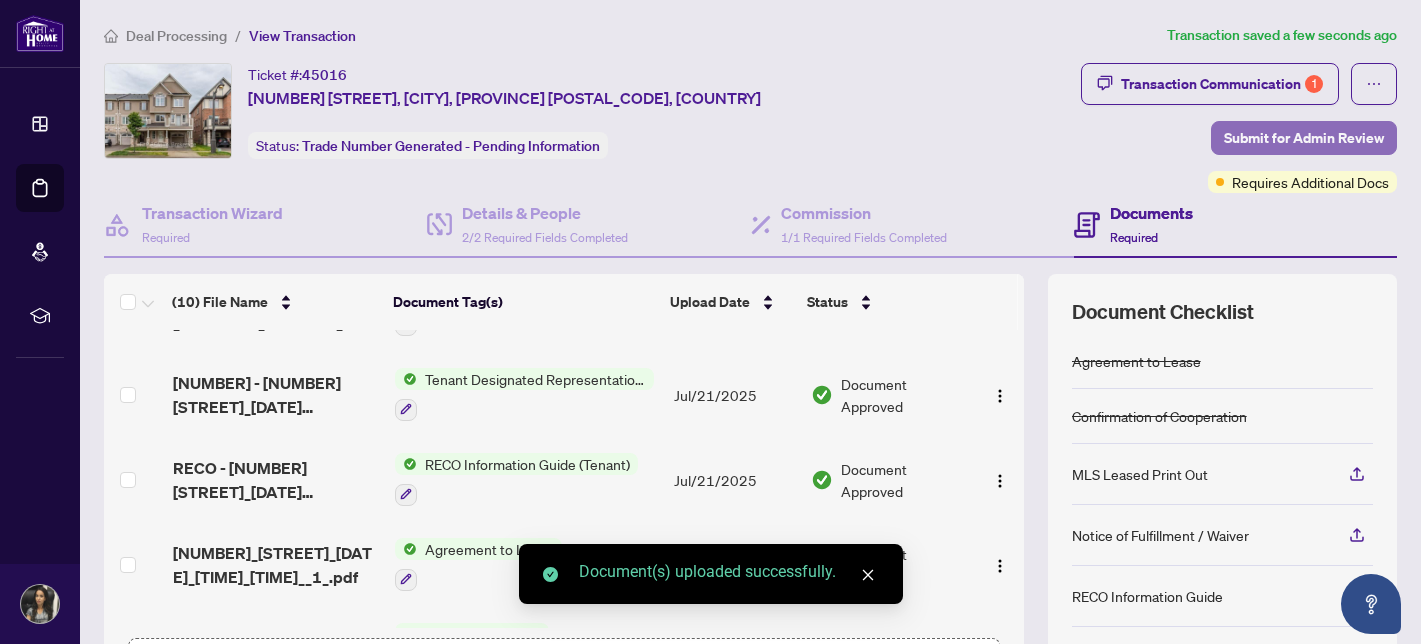 click on "Submit for Admin Review" at bounding box center (1304, 138) 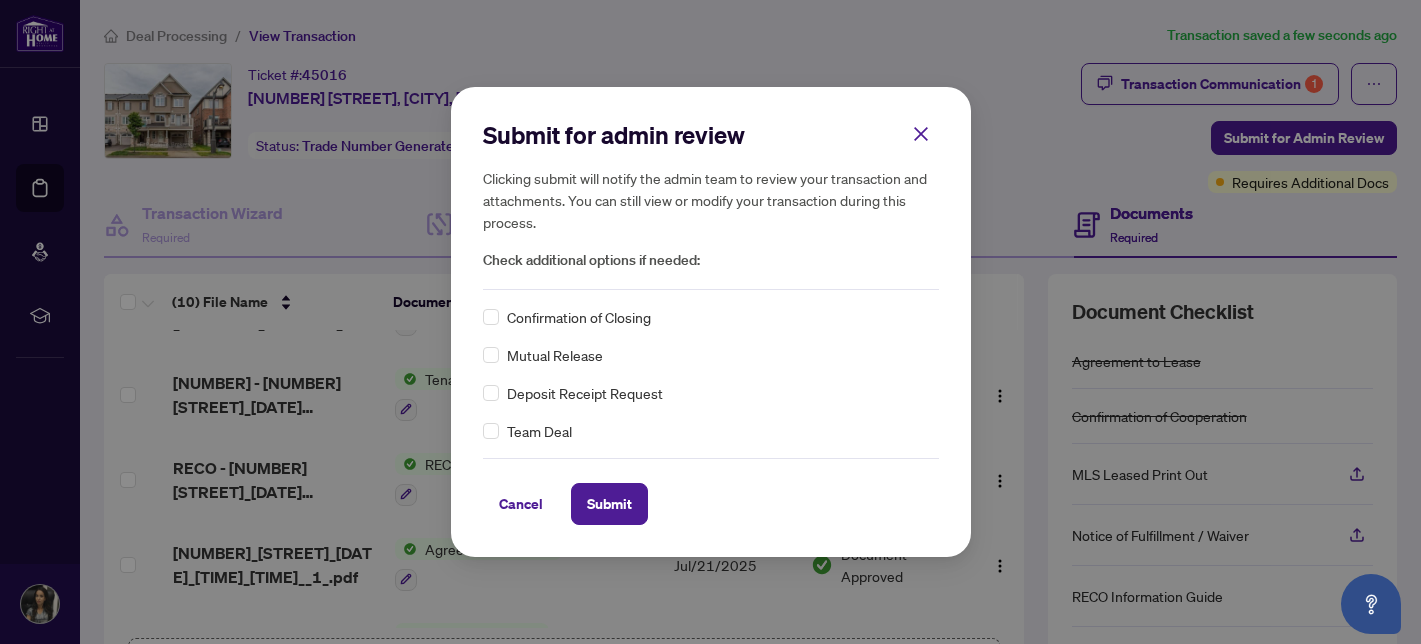 click on "Confirmation of Closing" at bounding box center [579, 317] 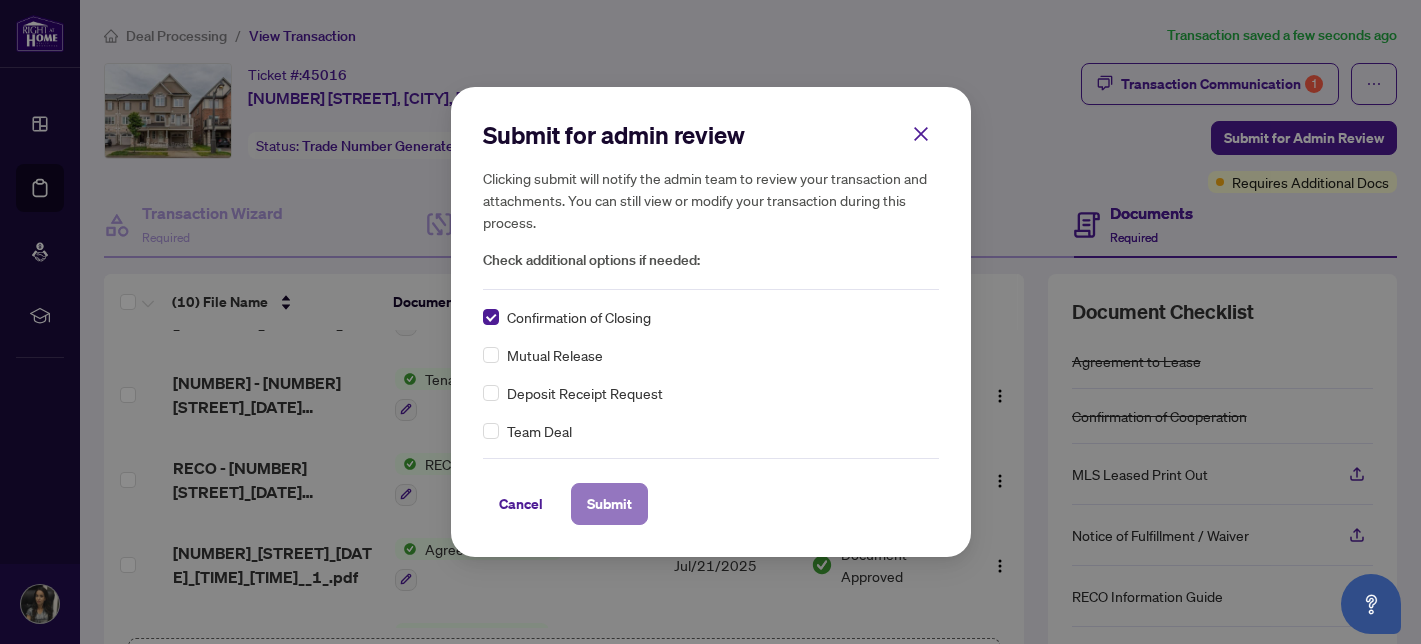 click on "Submit" at bounding box center (609, 504) 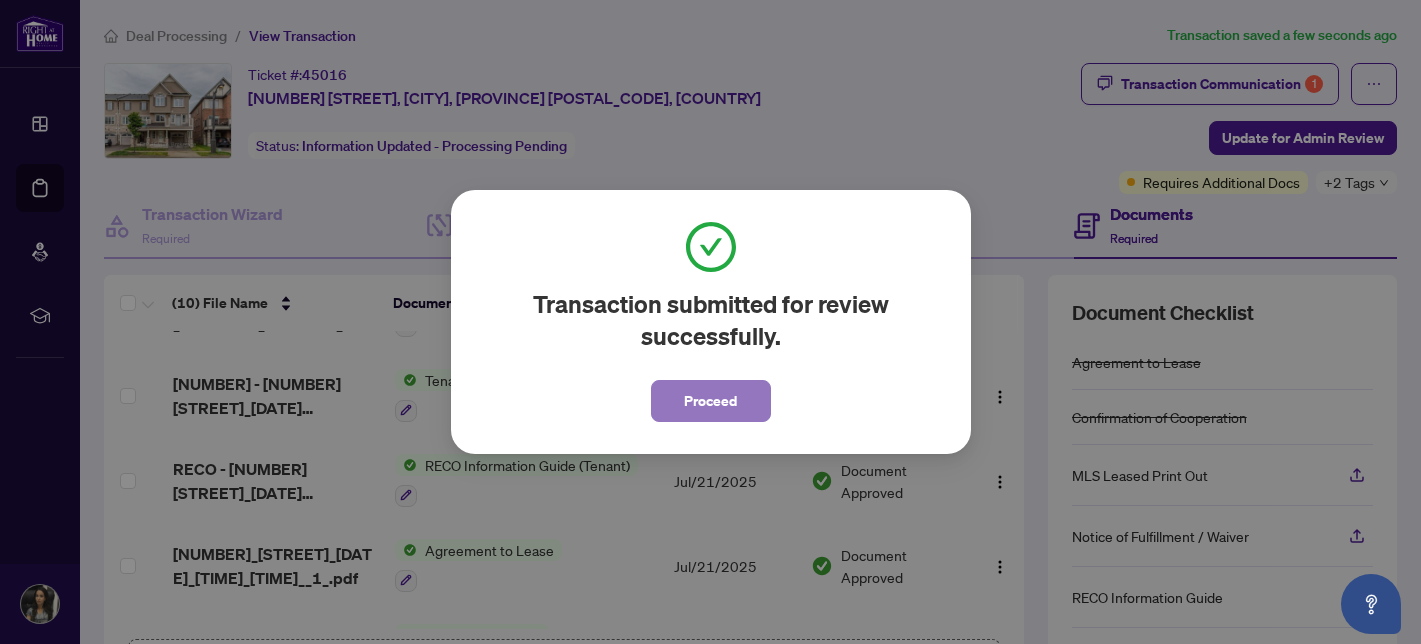 click on "Proceed" at bounding box center (710, 401) 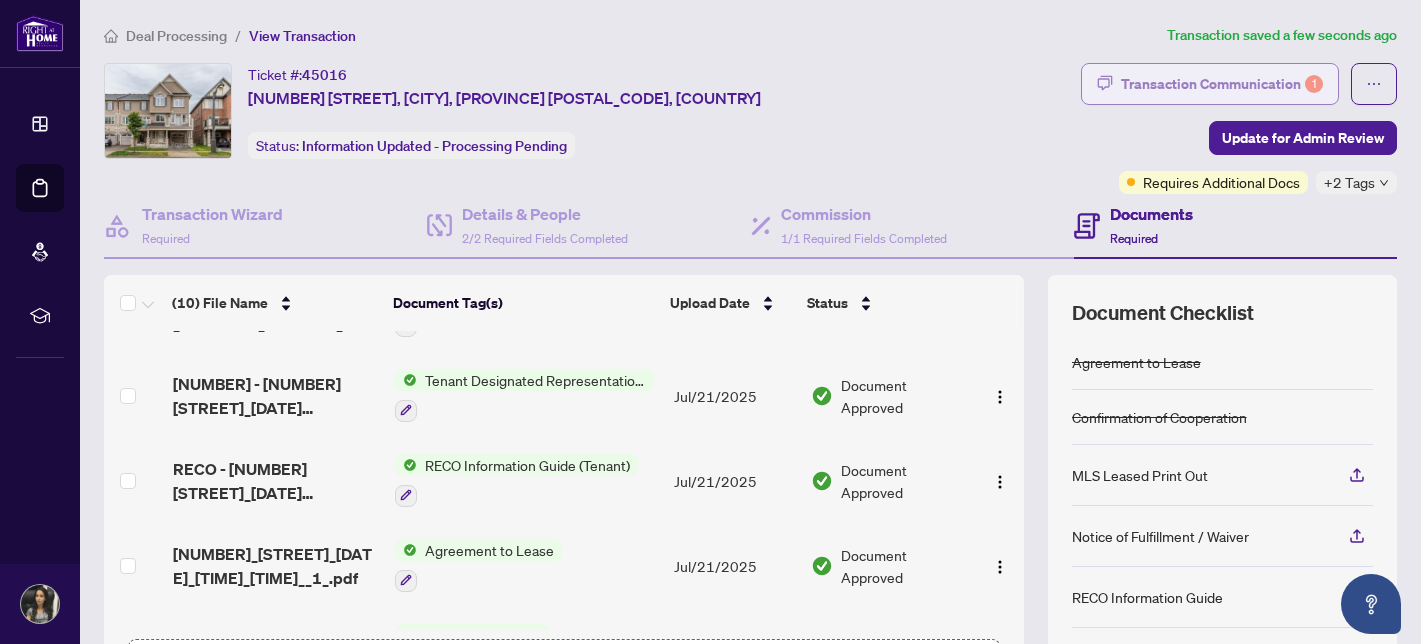 click on "Transaction Communication 1" at bounding box center [1210, 84] 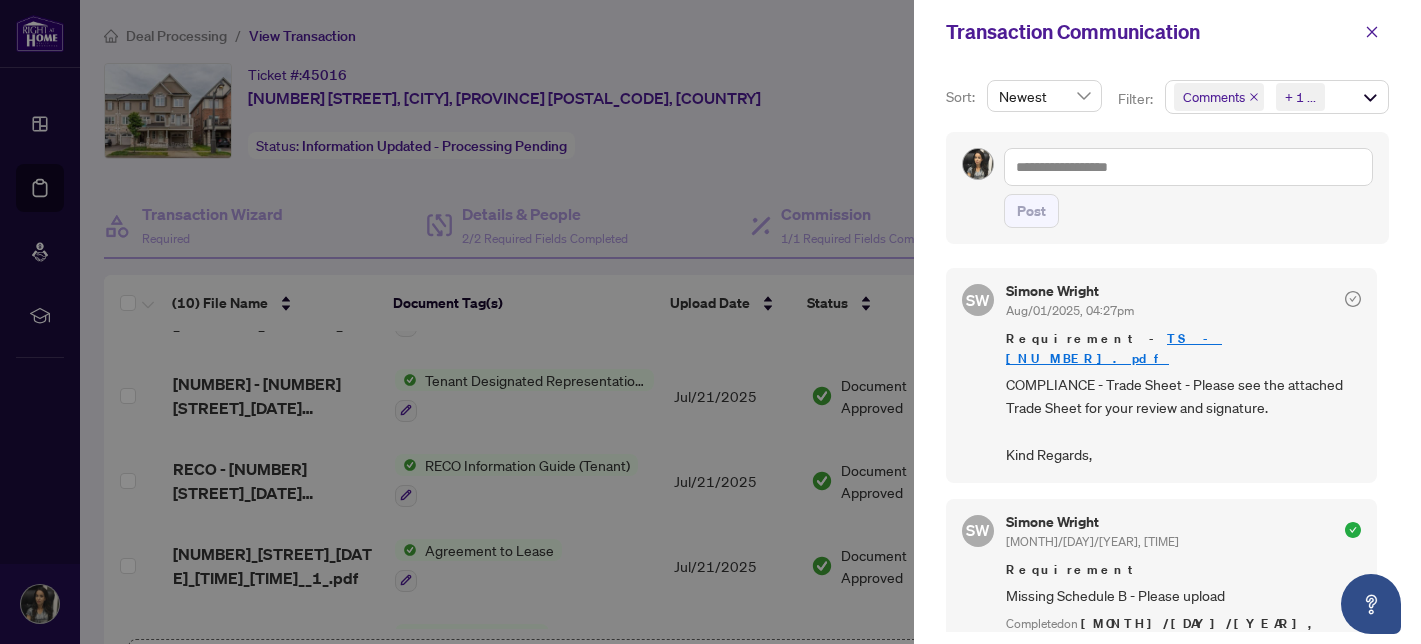click at bounding box center (710, 322) 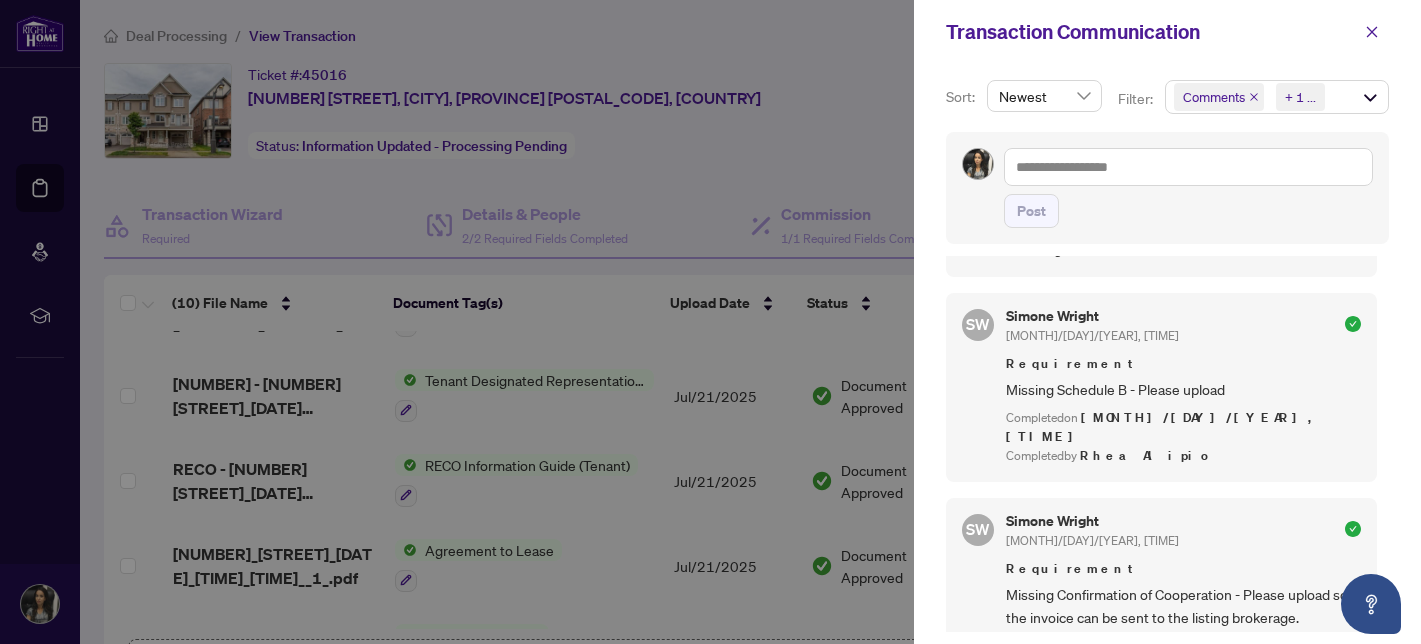 scroll, scrollTop: 225, scrollLeft: 0, axis: vertical 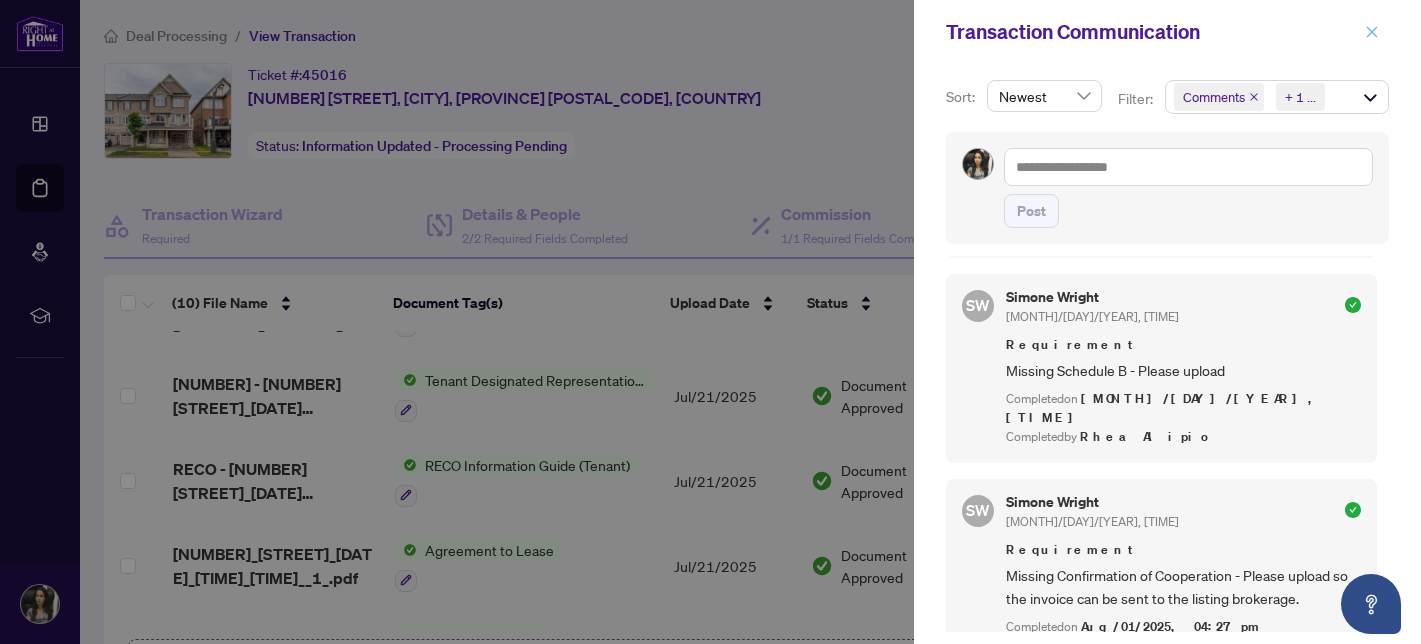 click 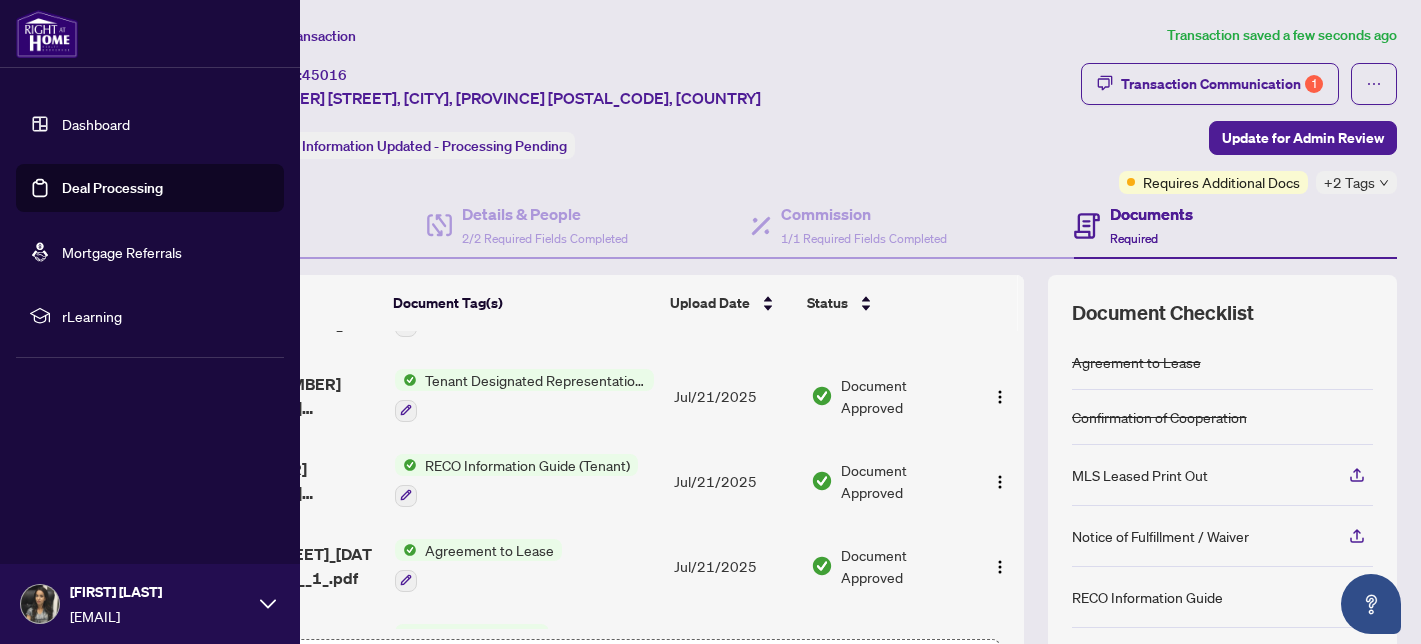 click on "Deal Processing" at bounding box center [112, 188] 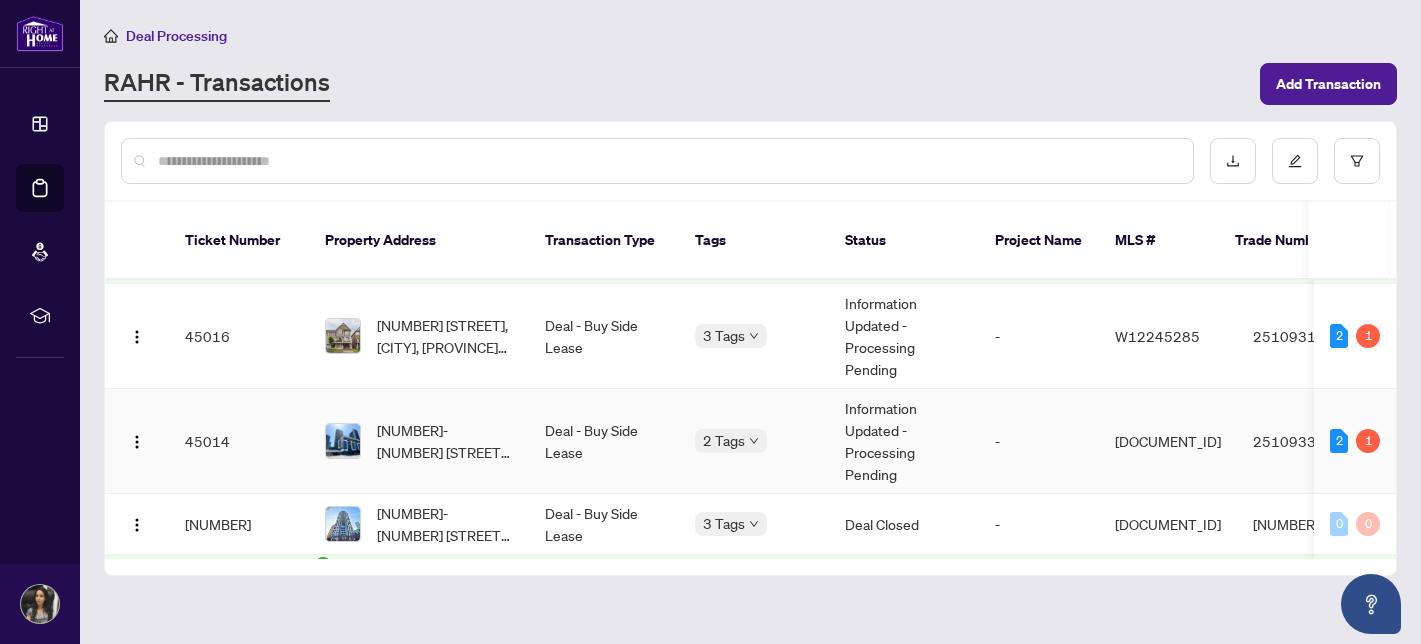 scroll, scrollTop: 160, scrollLeft: 0, axis: vertical 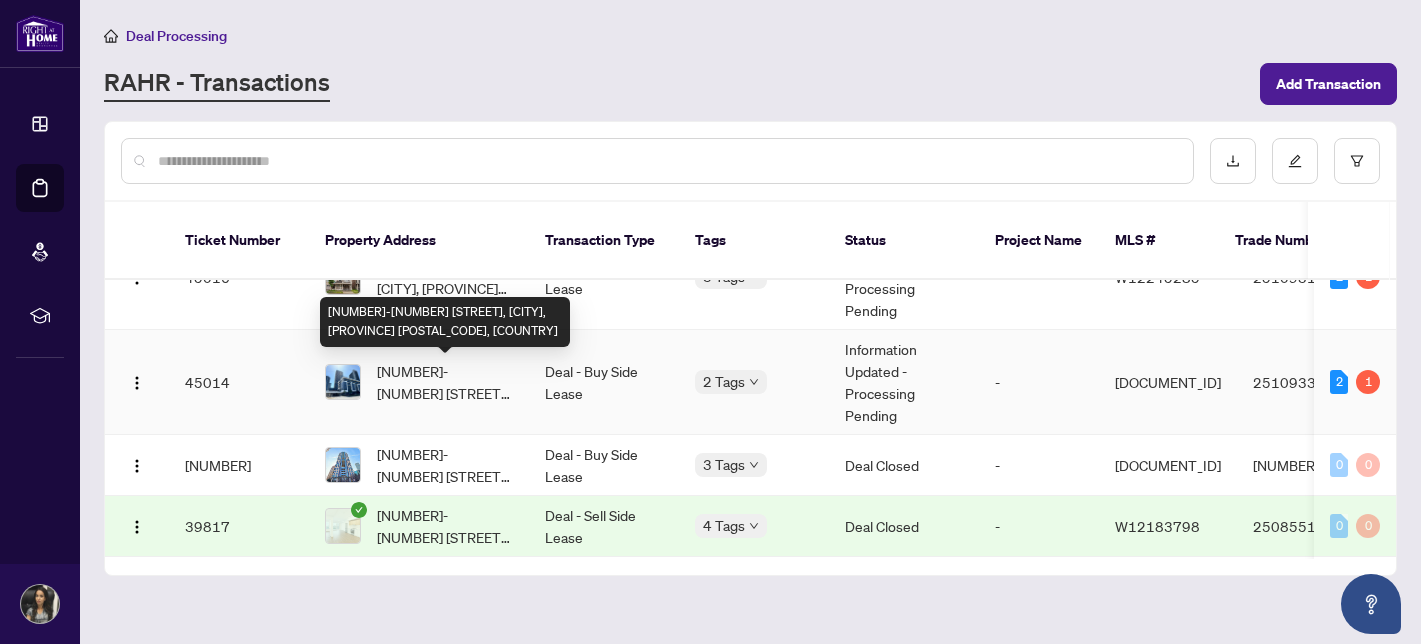 click on "[NUMBER]-[NUMBER] [STREET], [CITY], [PROVINCE] [POSTAL_CODE], [COUNTRY]" at bounding box center [445, 382] 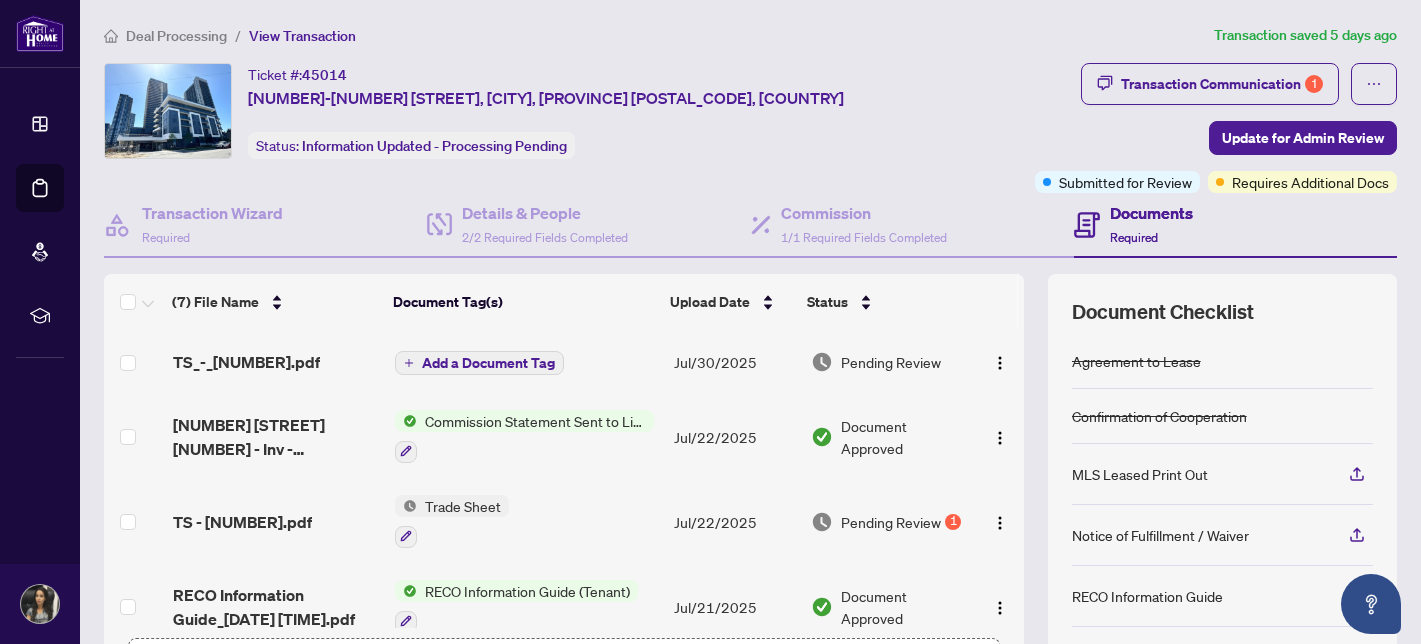 scroll, scrollTop: 30, scrollLeft: 0, axis: vertical 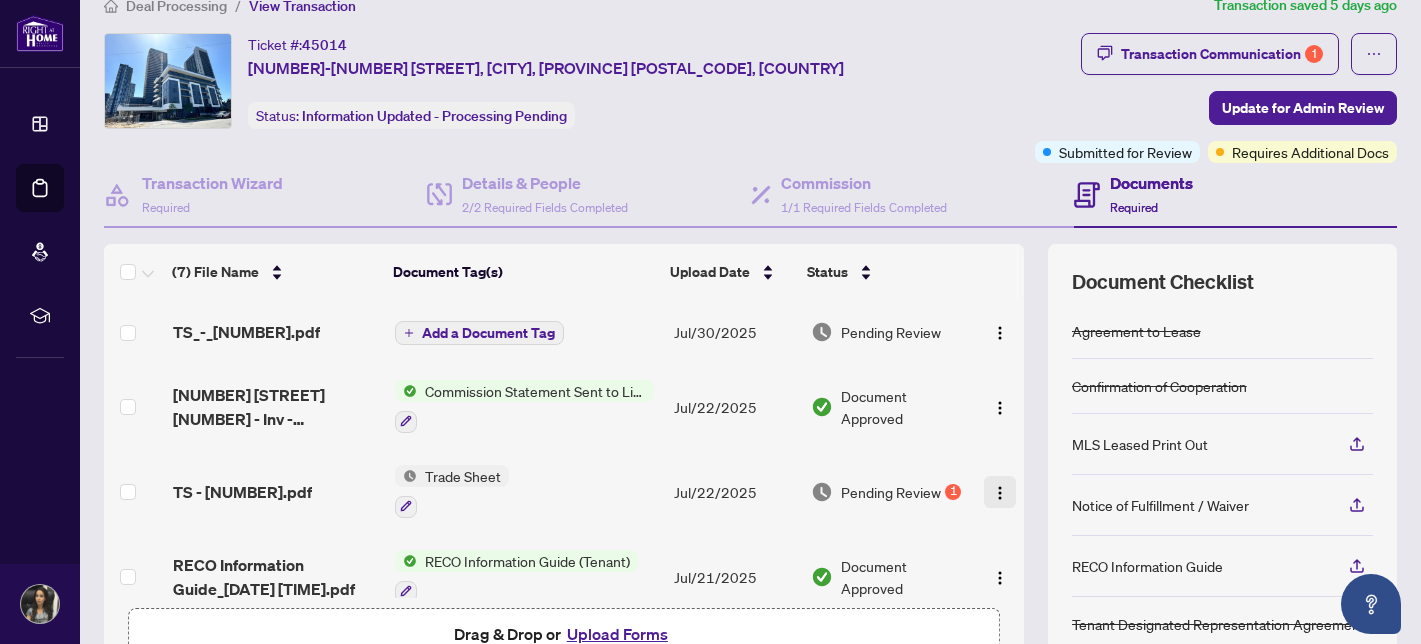 click at bounding box center (1000, 493) 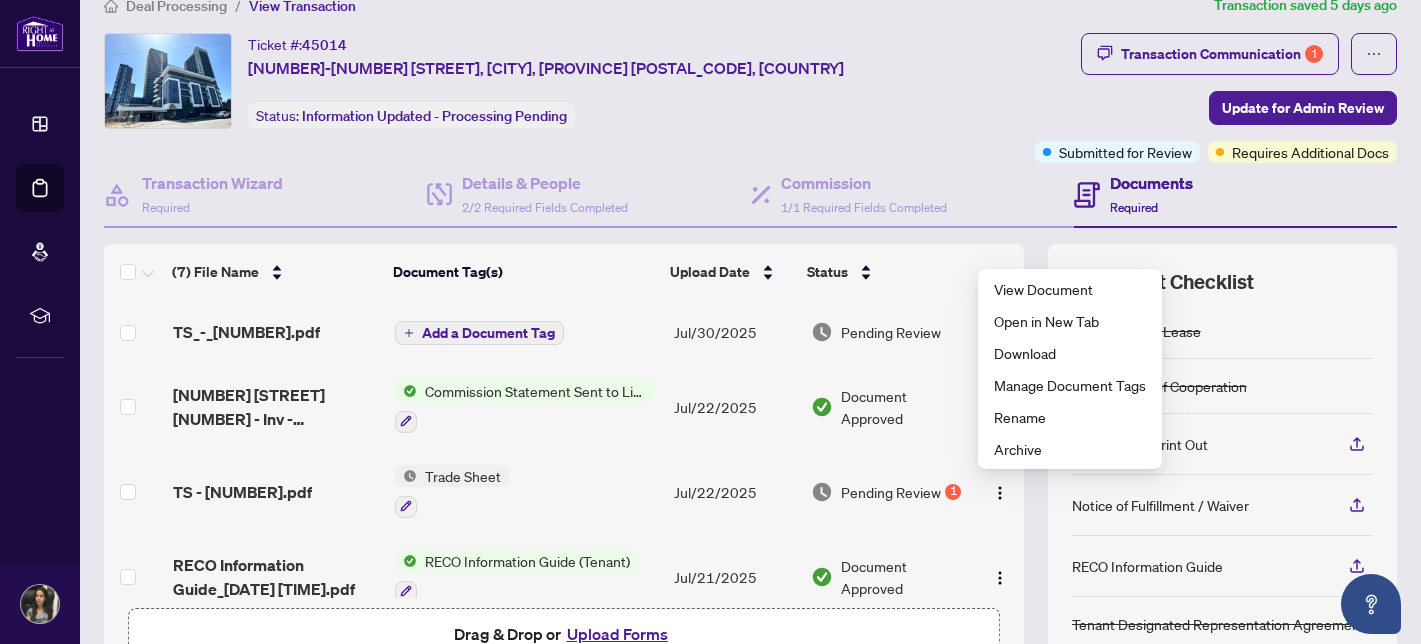 click on "Pending Review" at bounding box center (891, 492) 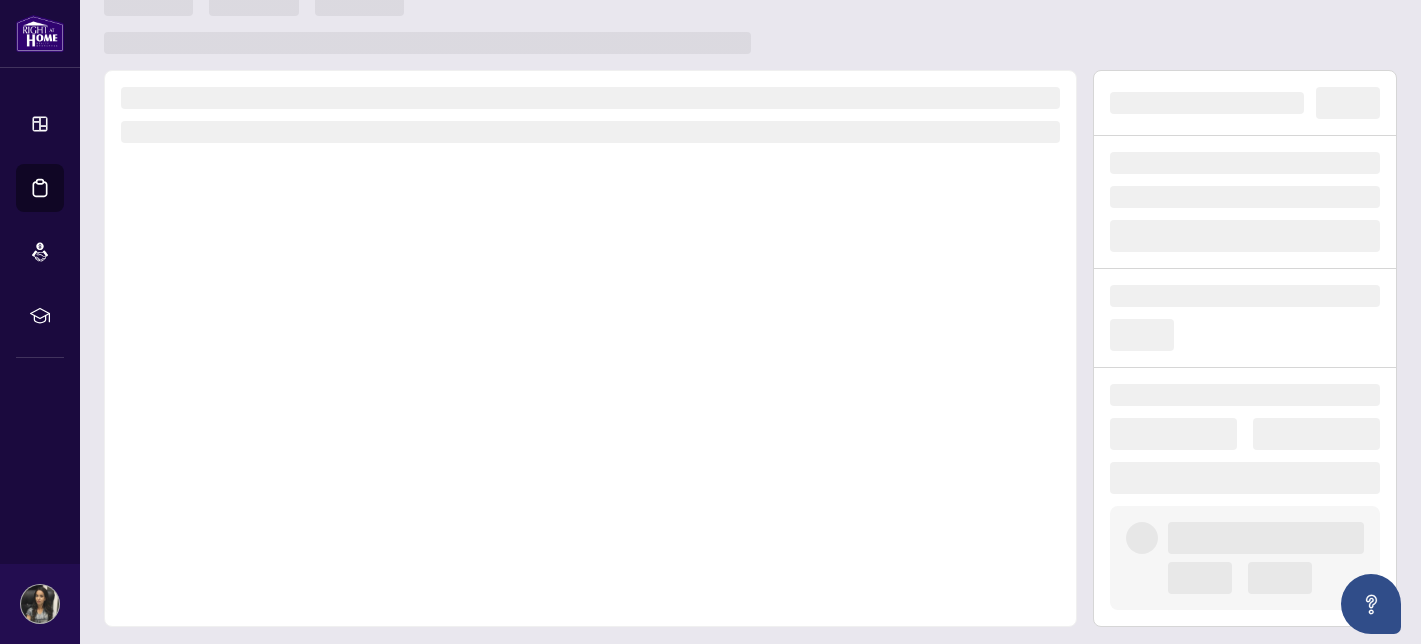 scroll, scrollTop: 0, scrollLeft: 0, axis: both 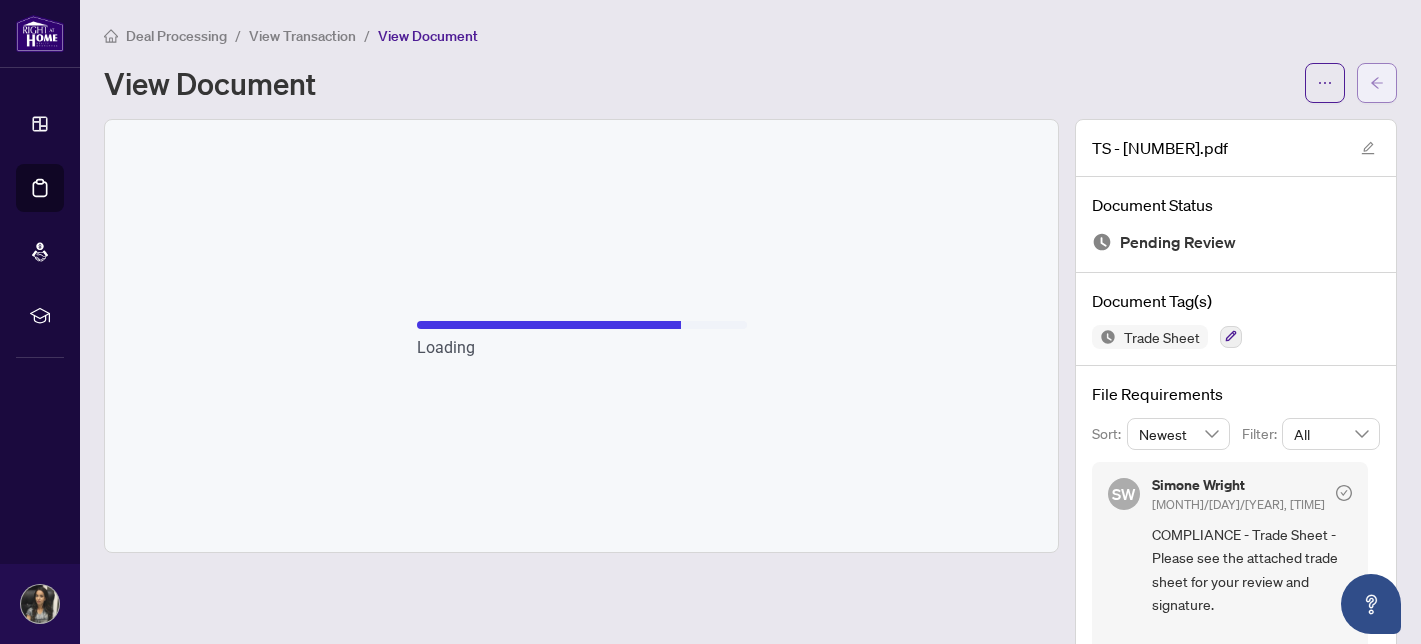 click 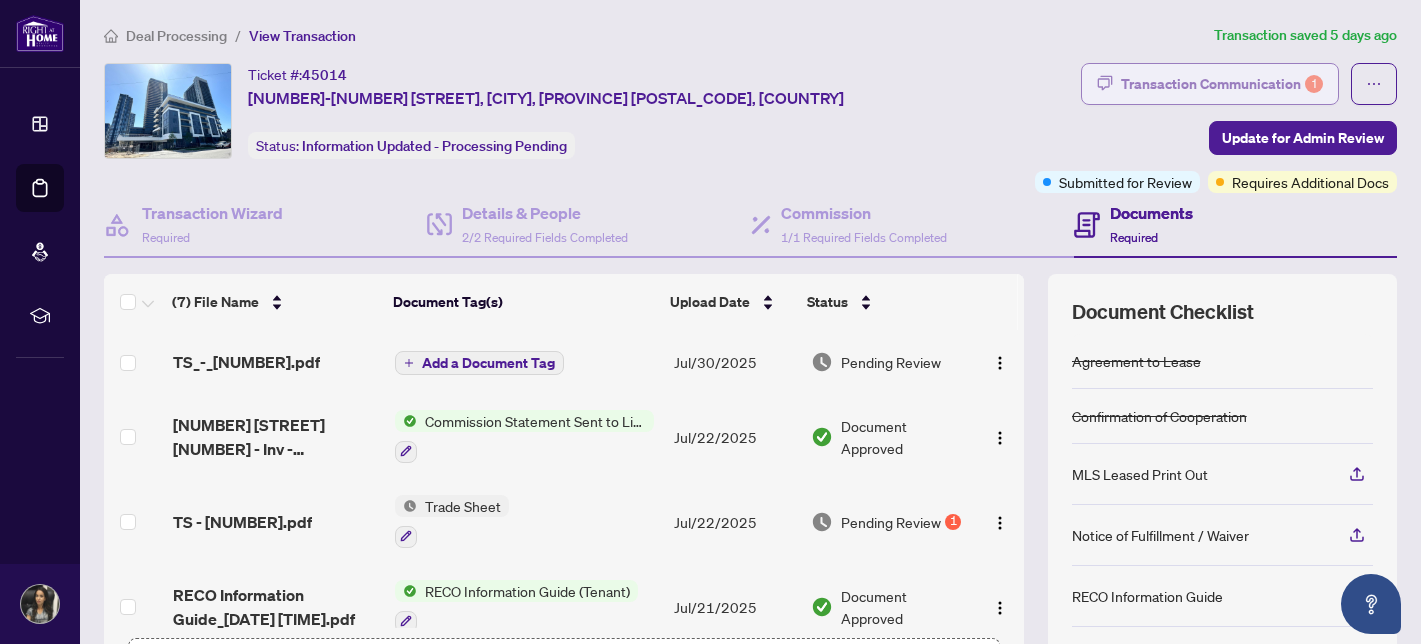 click on "Transaction Communication 1" at bounding box center [1222, 84] 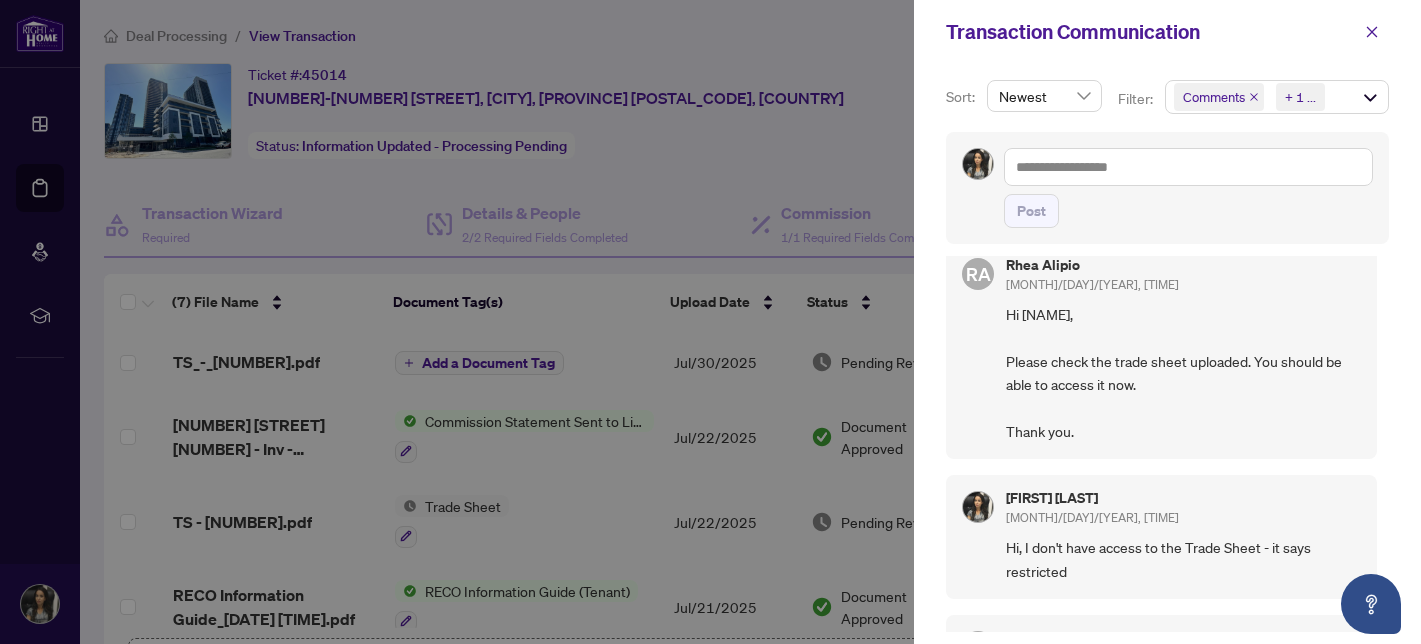 scroll, scrollTop: 0, scrollLeft: 0, axis: both 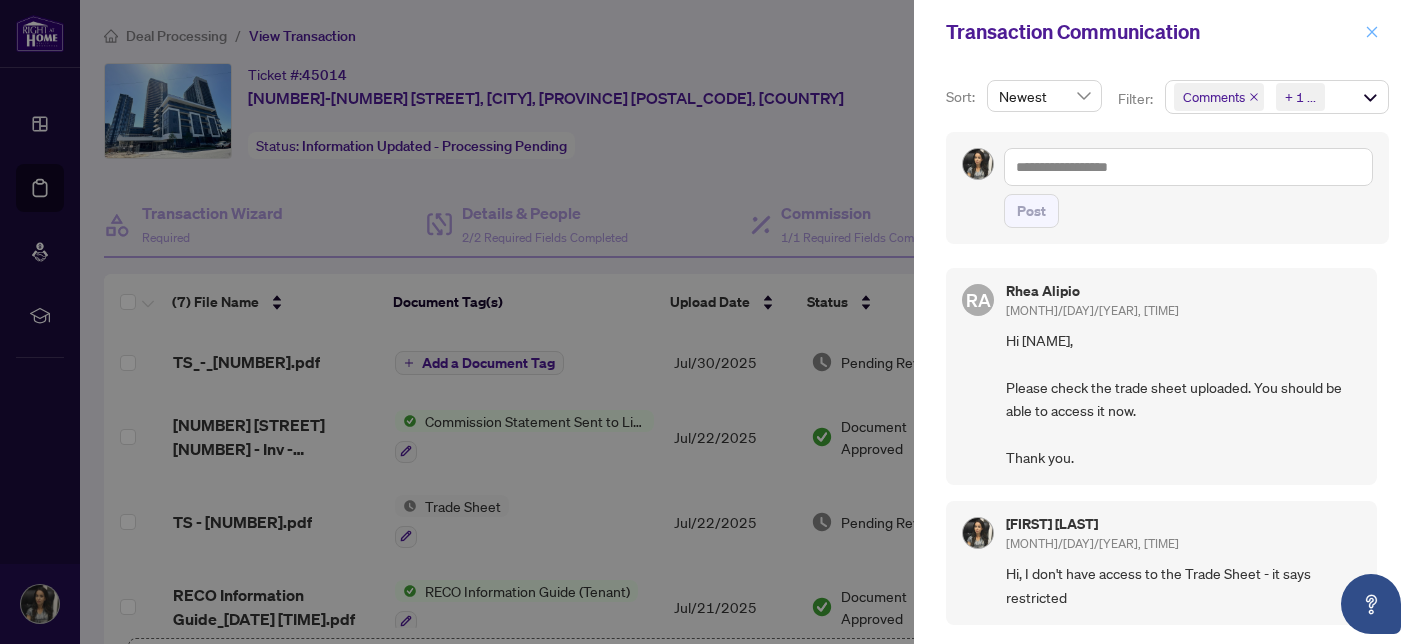 click 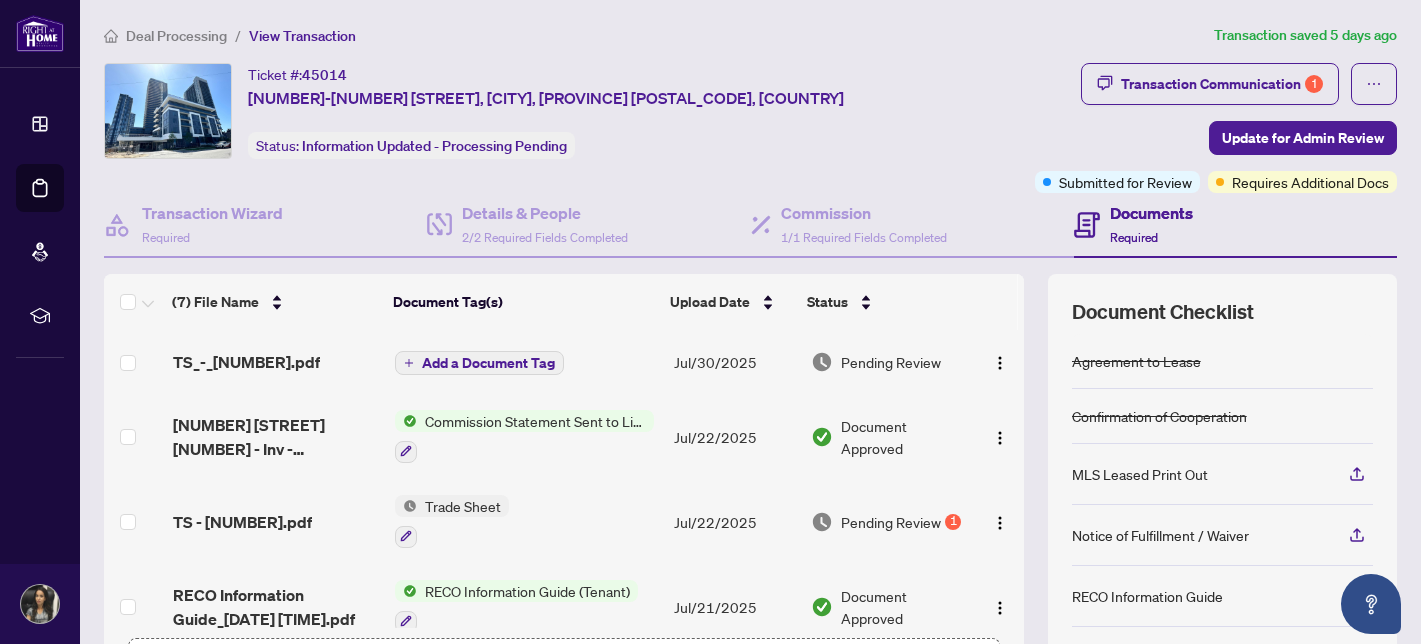 click on "TS_-_[NUMBER].pdf" at bounding box center (276, 362) 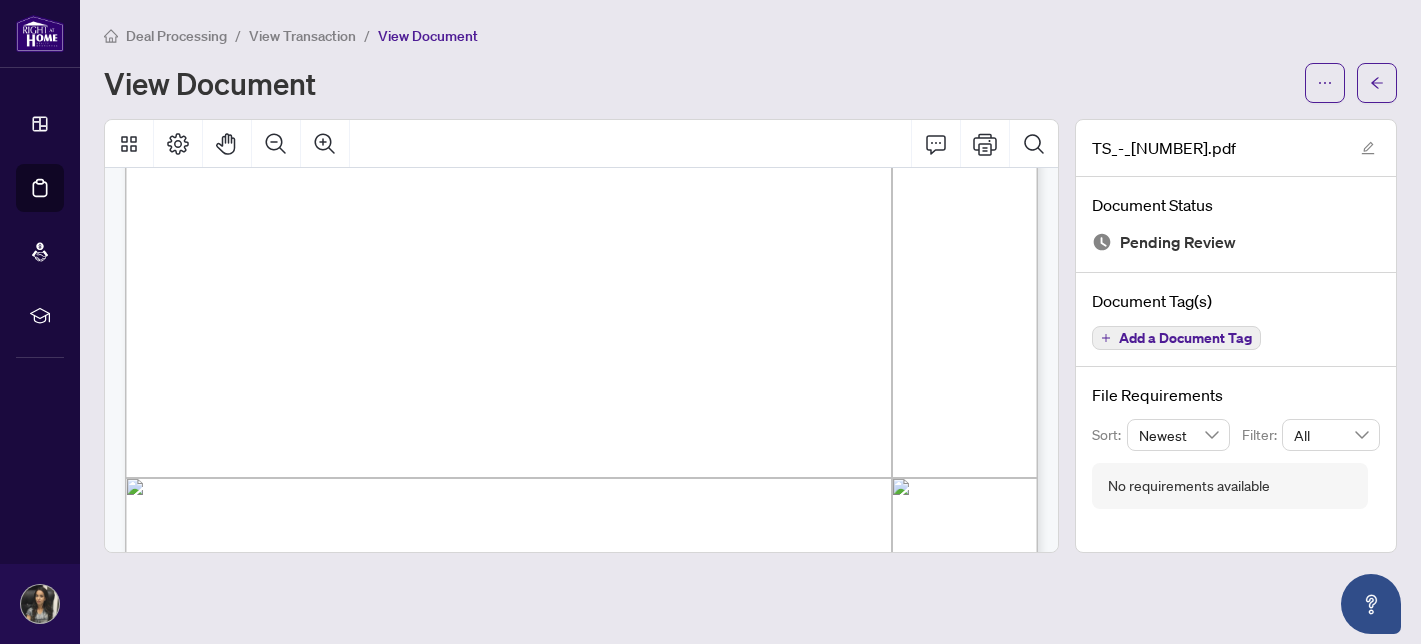 scroll, scrollTop: 0, scrollLeft: 0, axis: both 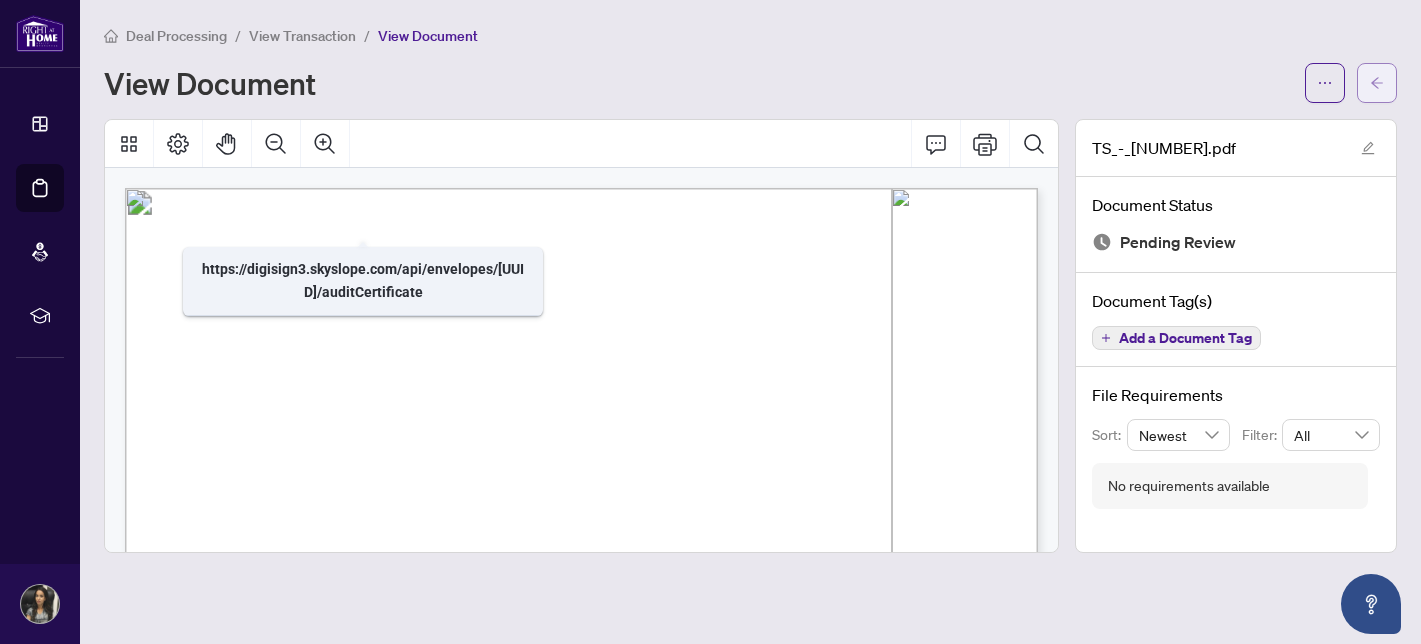 click 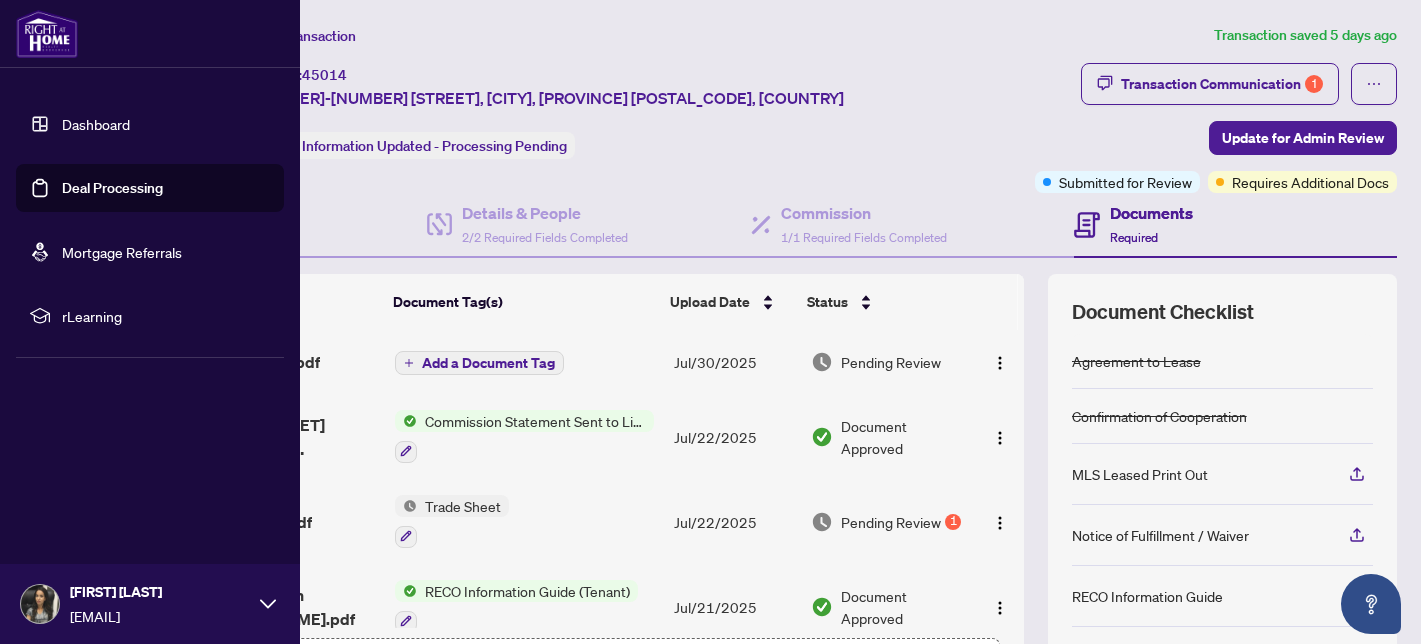 click on "Deal Processing" at bounding box center (112, 188) 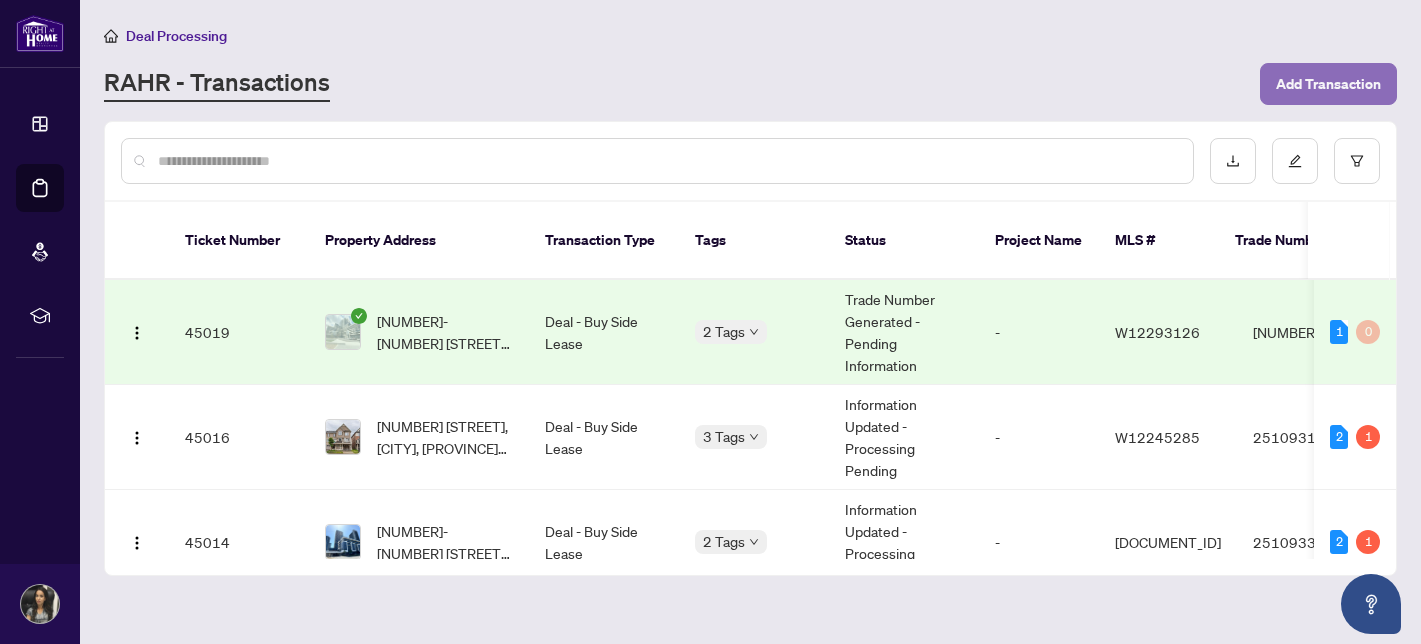 click on "Add Transaction" at bounding box center [1328, 84] 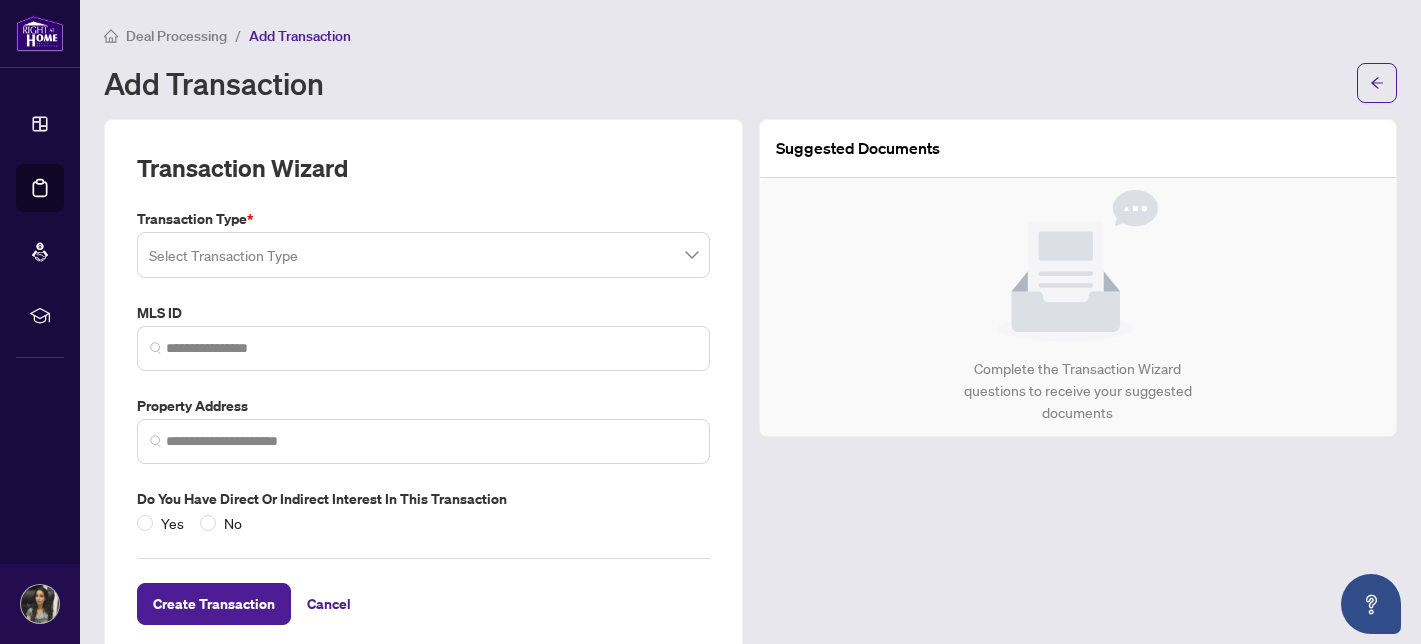 click at bounding box center [423, 255] 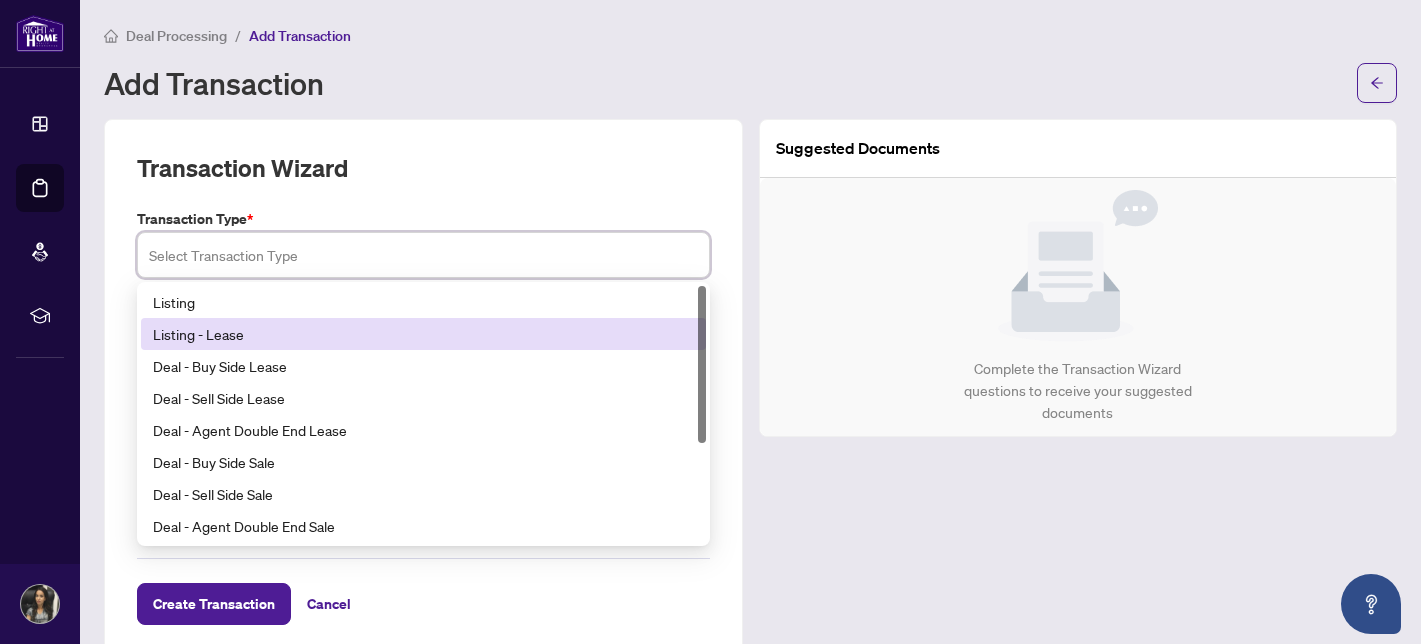click on "Listing - Lease" at bounding box center [423, 334] 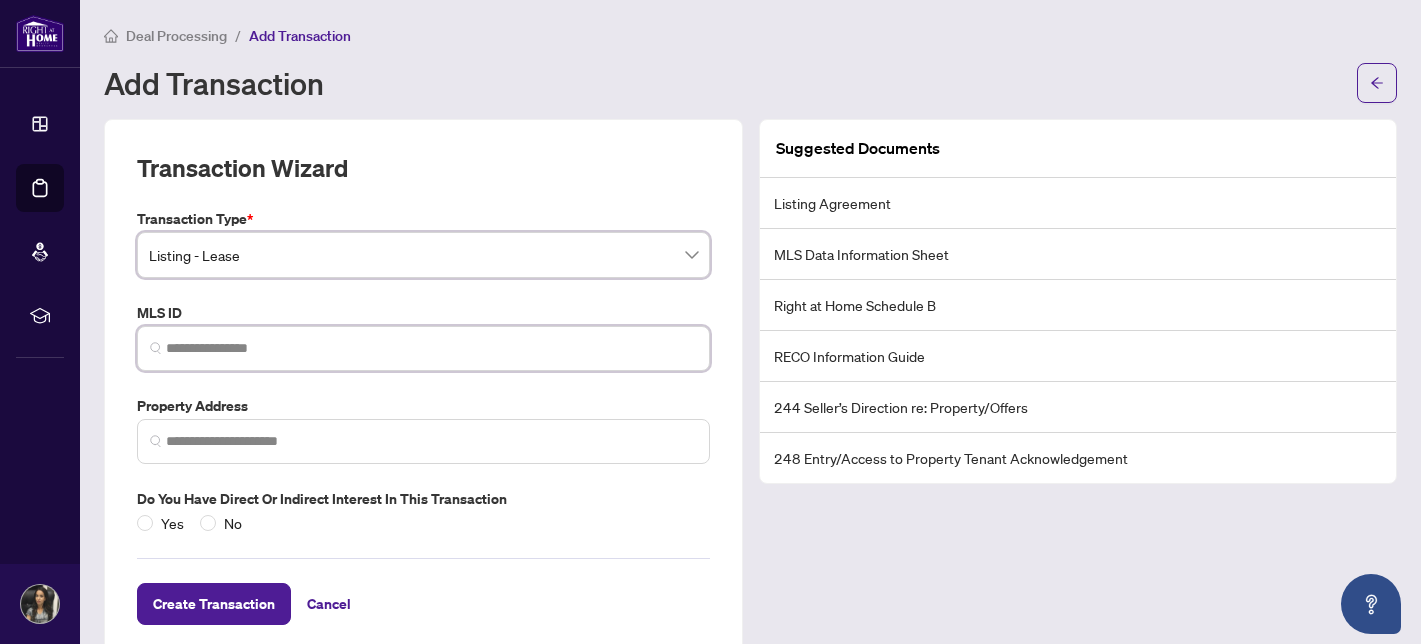 click at bounding box center [431, 348] 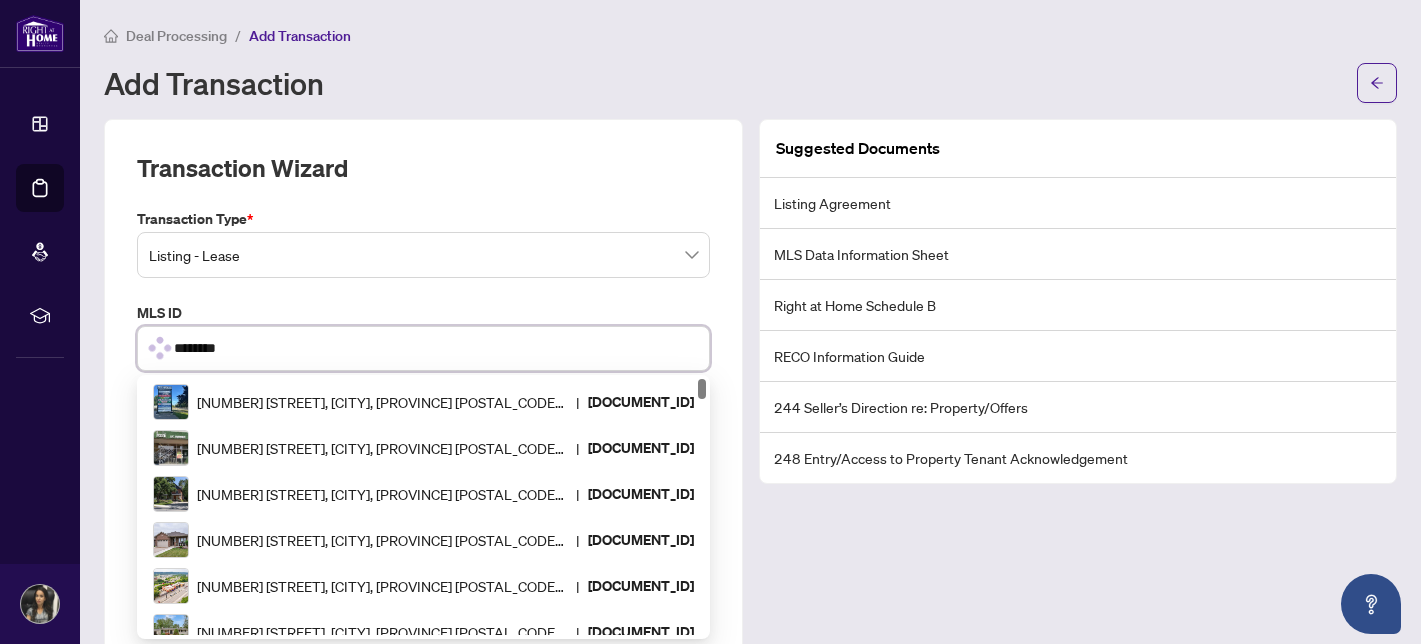 type on "*********" 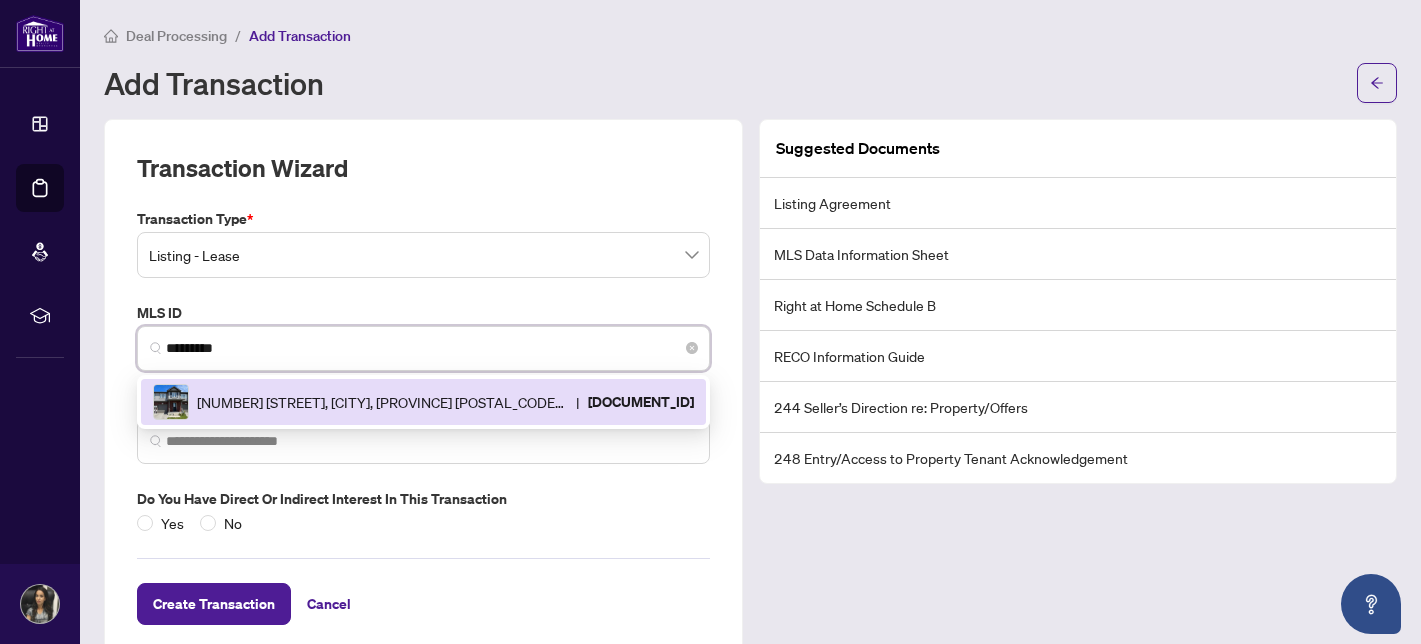 click on "[NUMBER] [STREET], [CITY], [PROVINCE] [POSTAL_CODE], [COUNTRY] | [DOCUMENT_ID]" at bounding box center (423, 402) 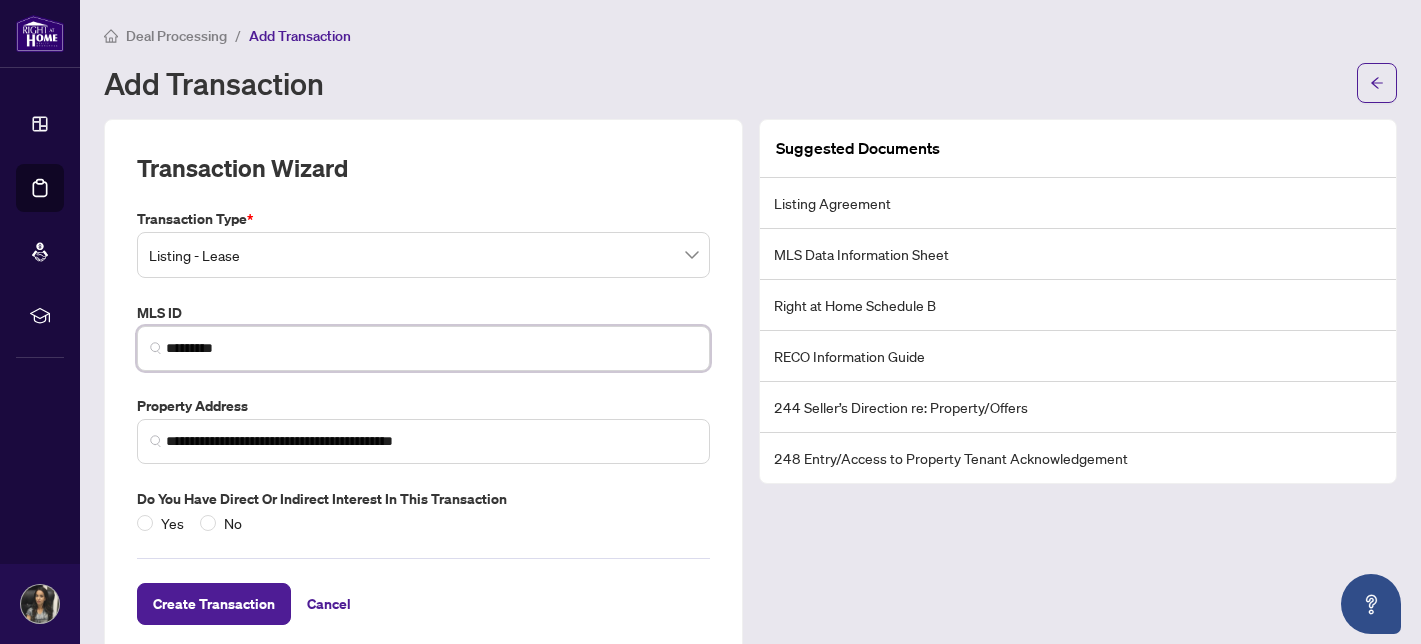 scroll, scrollTop: 37, scrollLeft: 0, axis: vertical 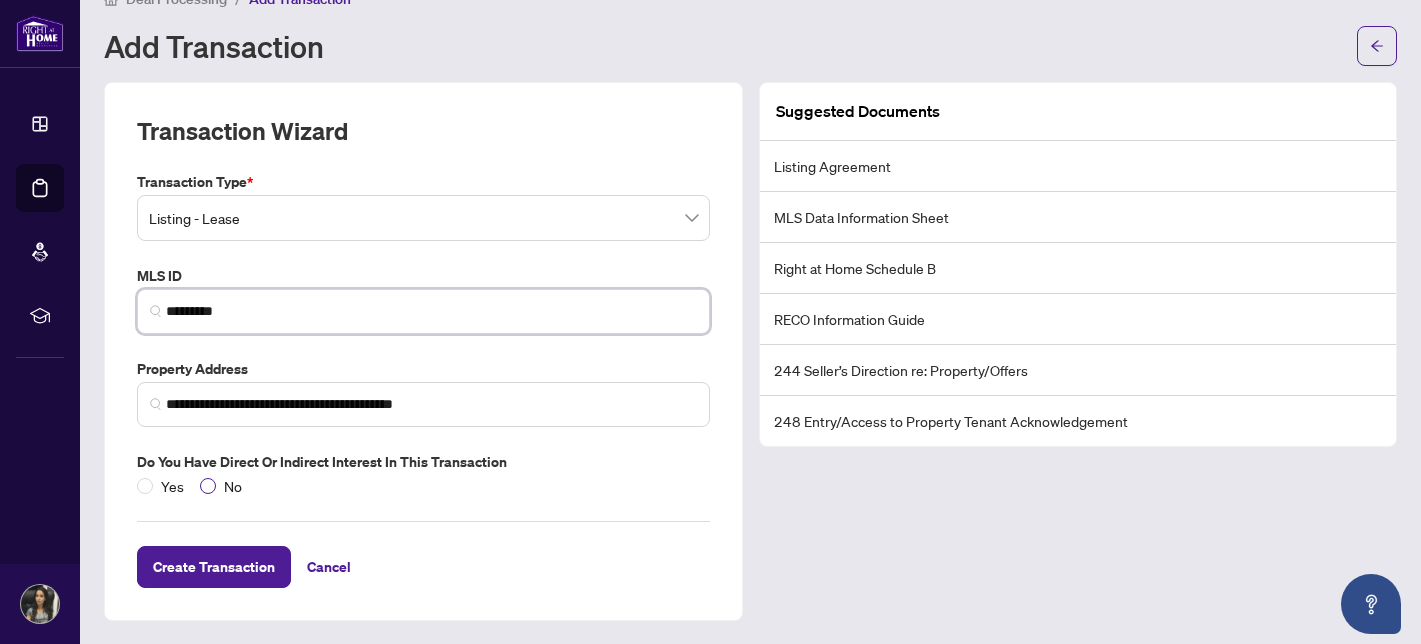 type on "*********" 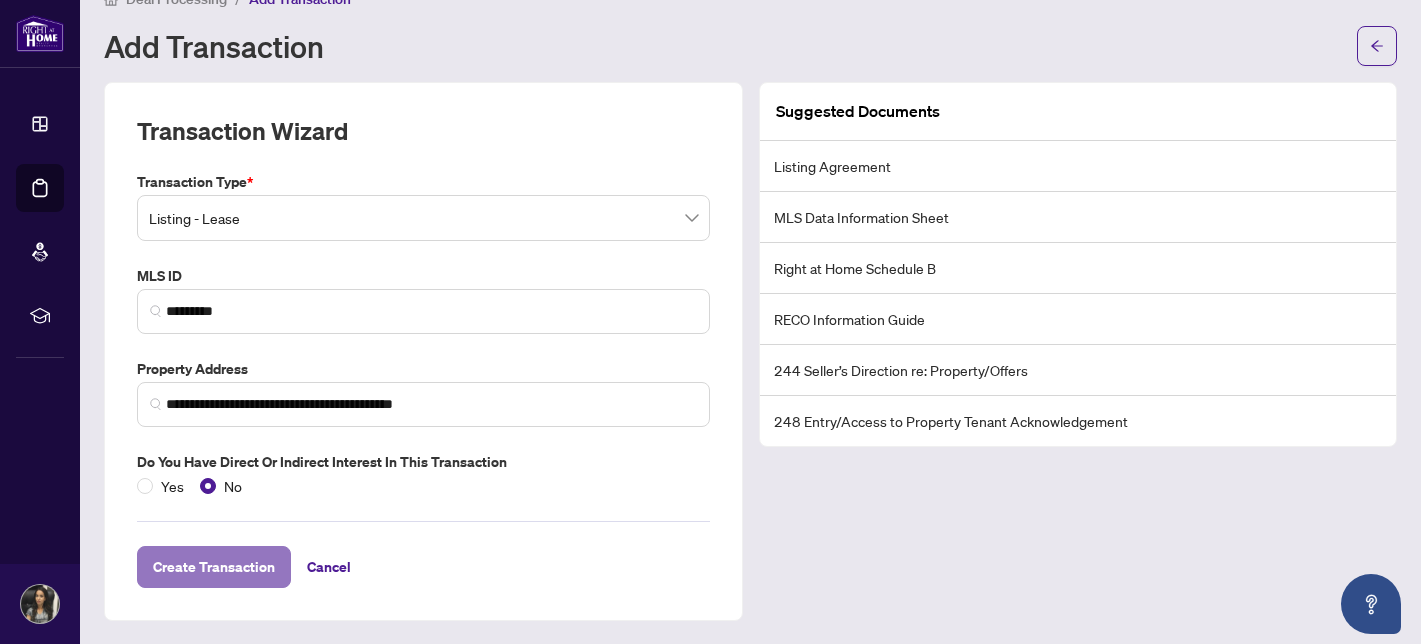 click on "Create Transaction" at bounding box center [214, 567] 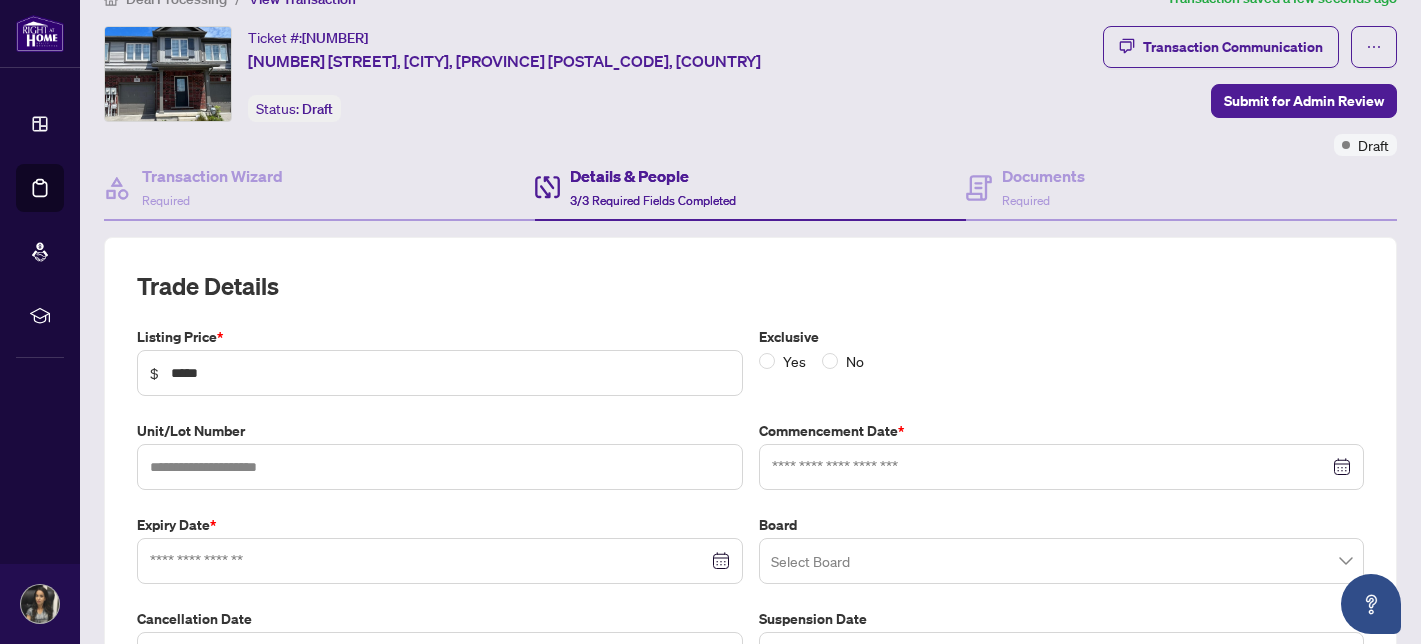 type on "**********" 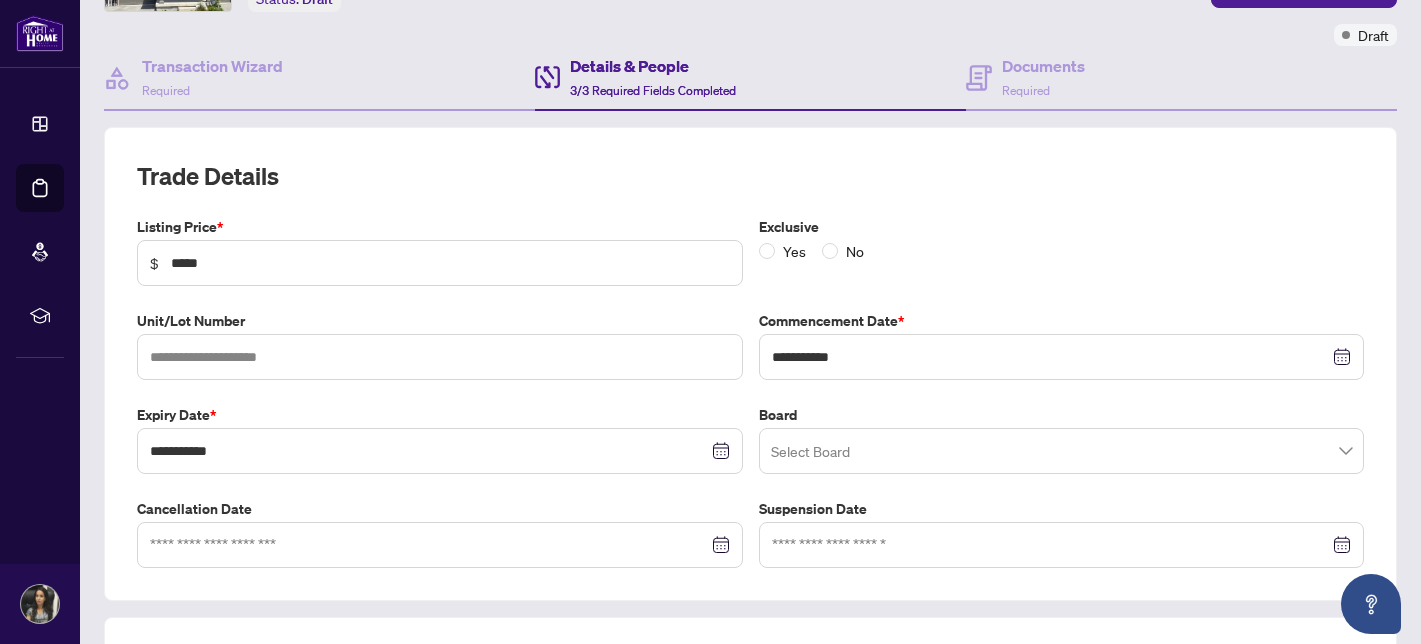 scroll, scrollTop: 149, scrollLeft: 0, axis: vertical 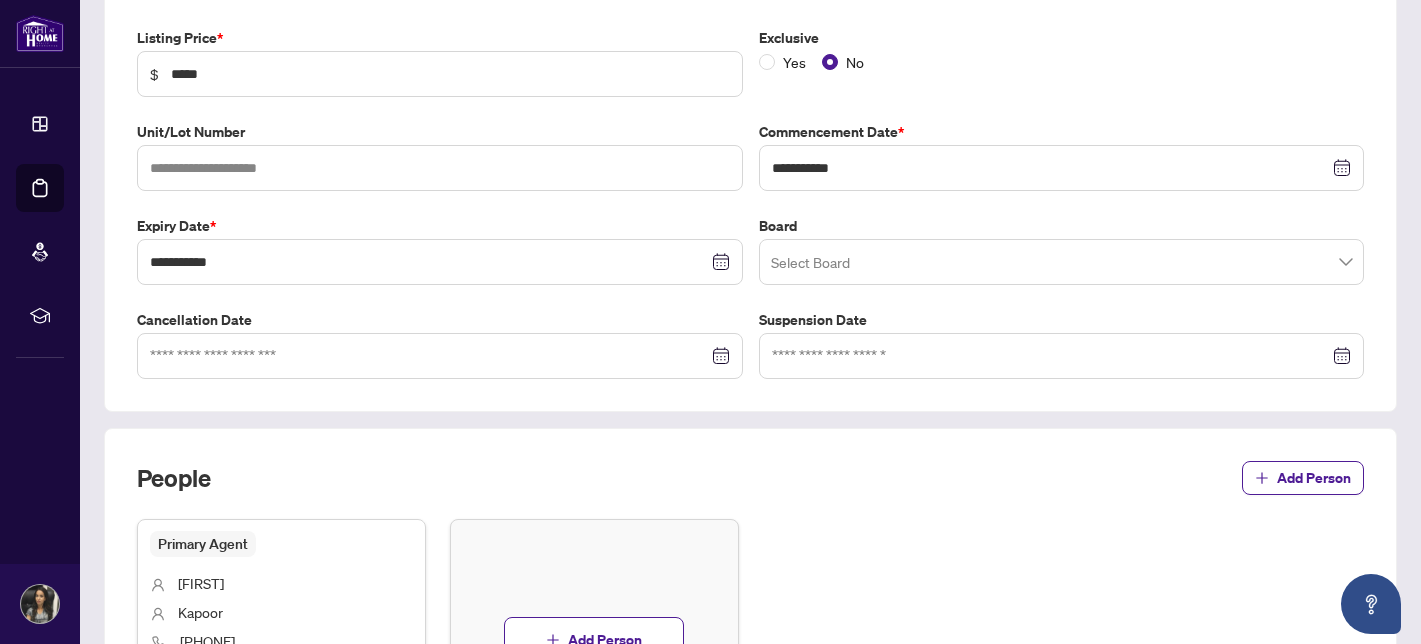 click at bounding box center (1062, 262) 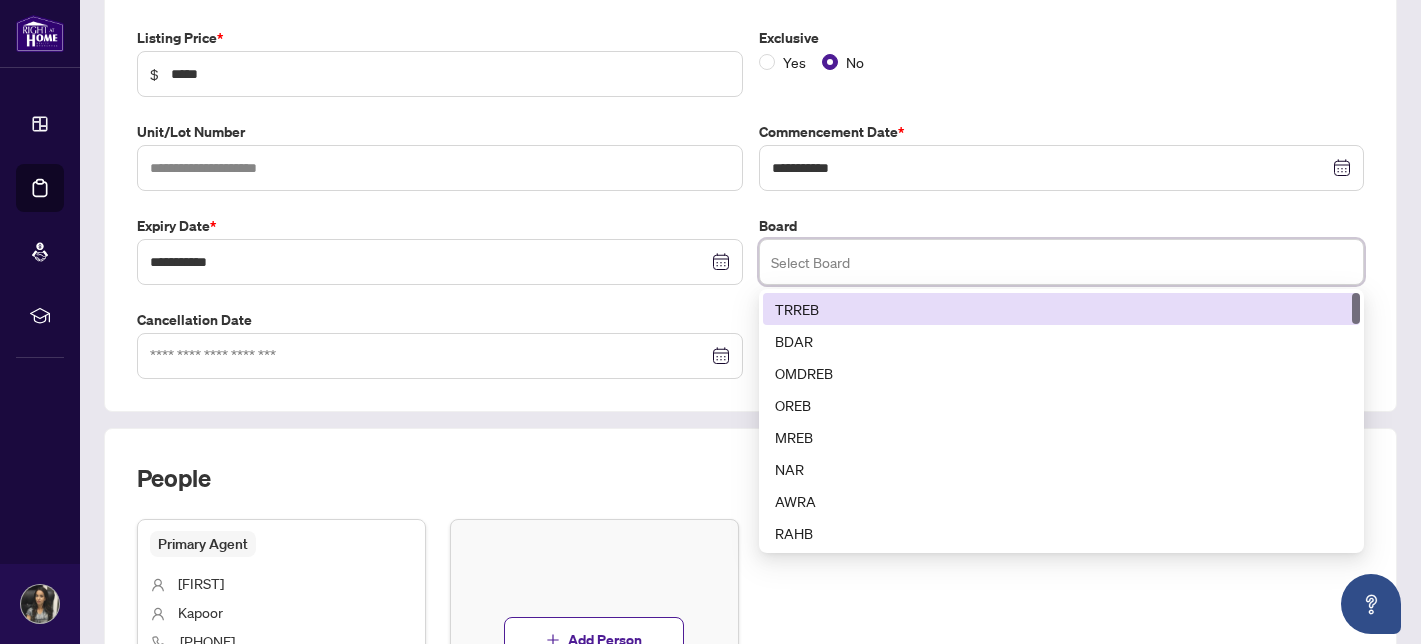 click on "TRREB" at bounding box center [1062, 309] 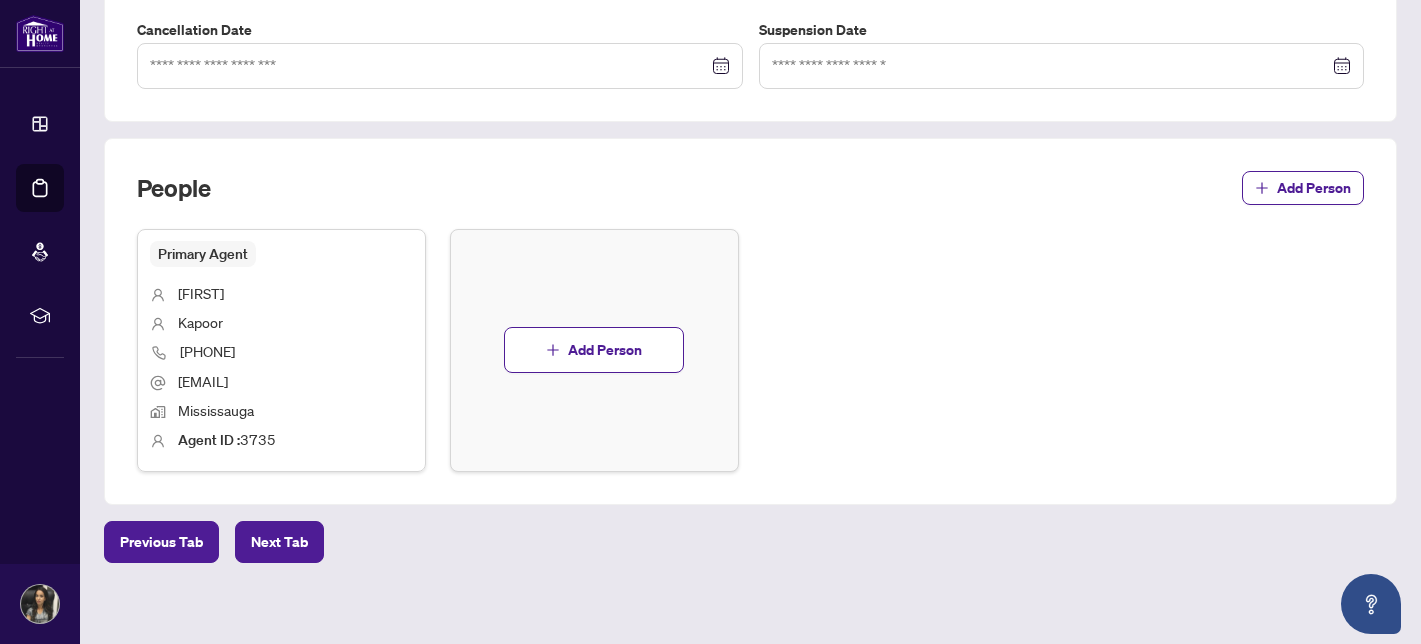 scroll, scrollTop: 636, scrollLeft: 0, axis: vertical 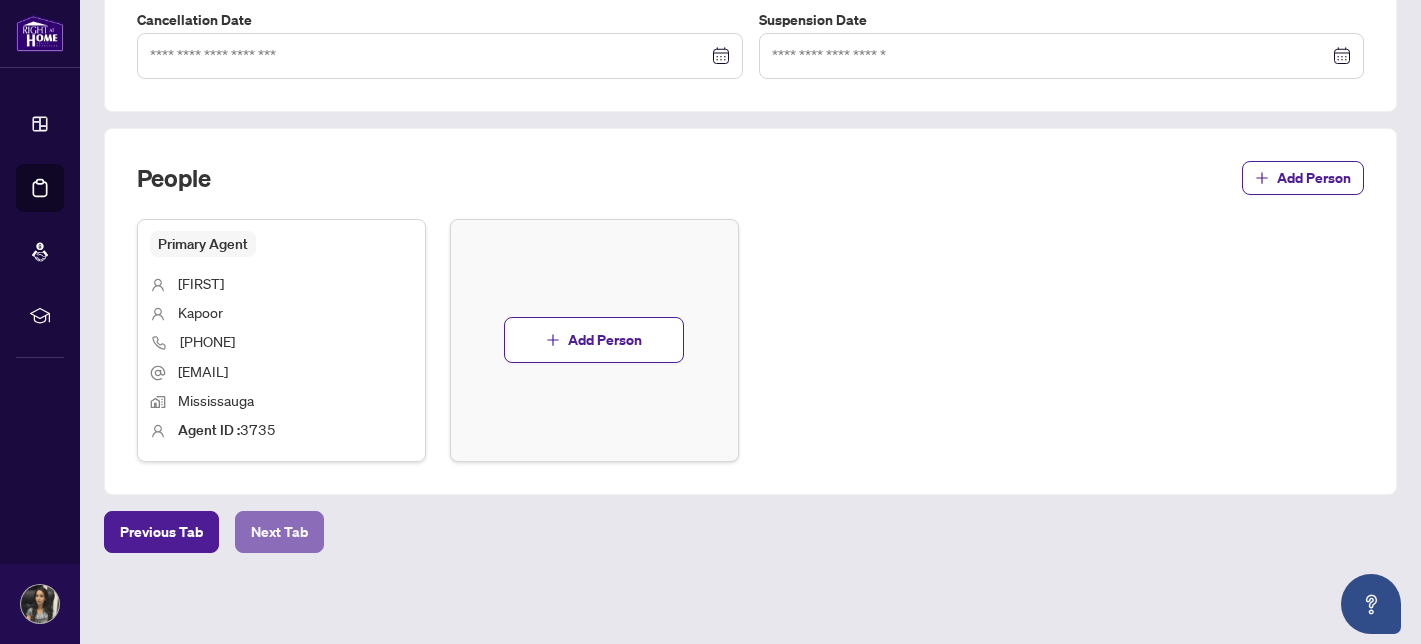 click on "Next Tab" at bounding box center (279, 532) 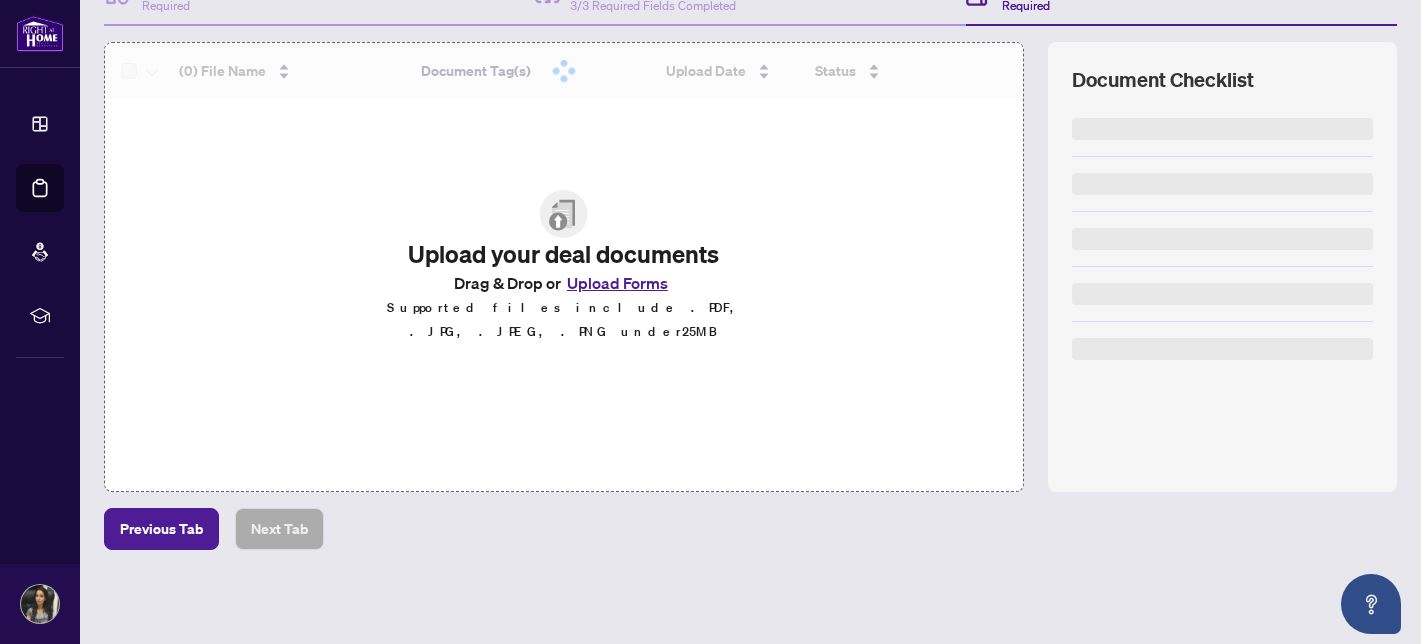 scroll, scrollTop: 230, scrollLeft: 0, axis: vertical 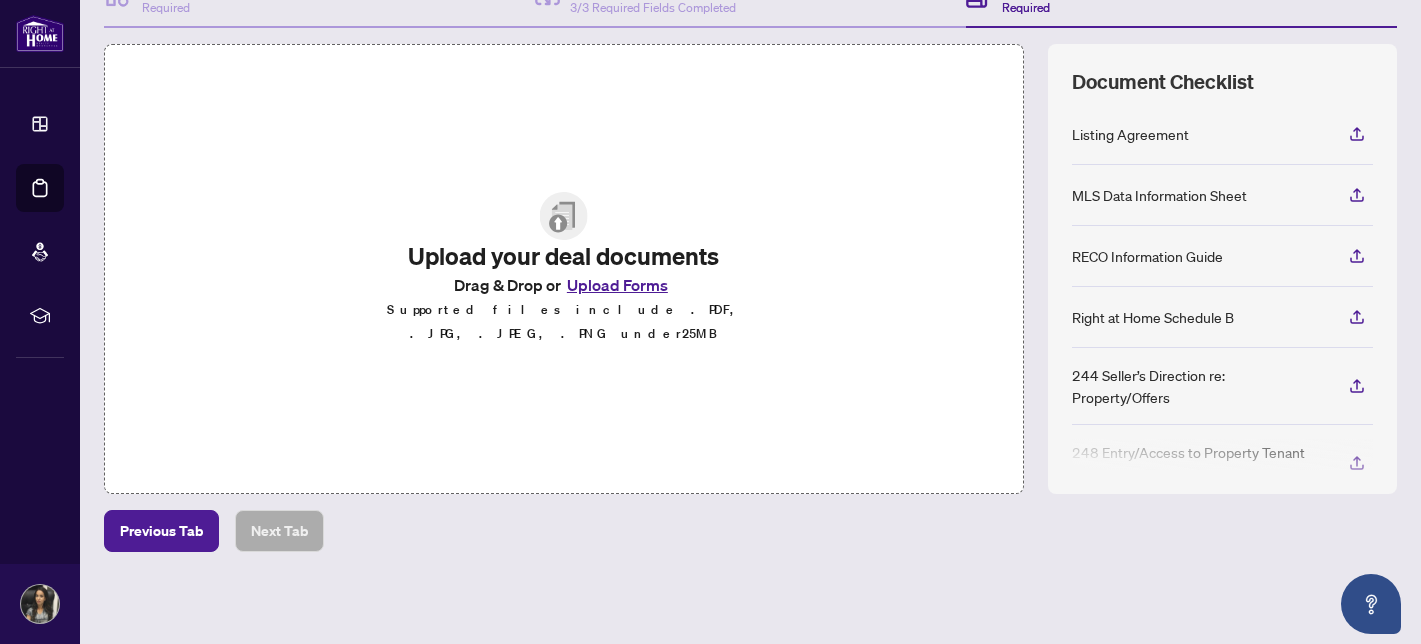 click on "Upload Forms" at bounding box center [617, 285] 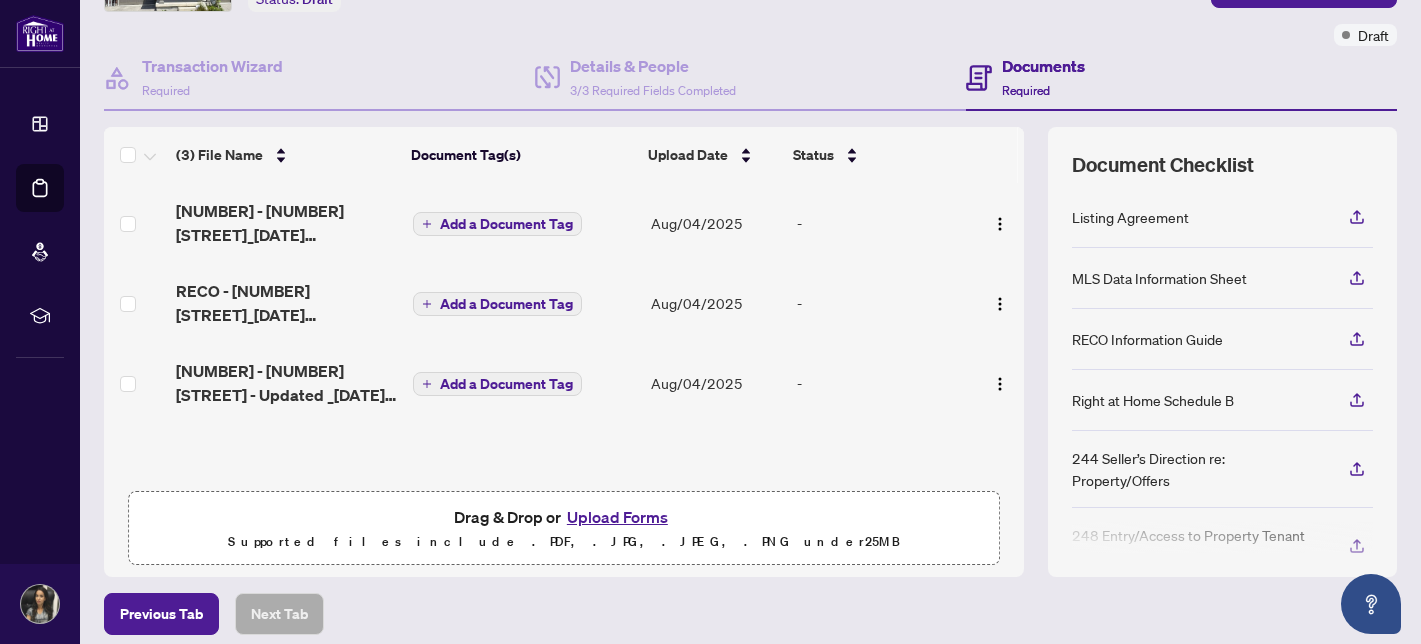 scroll, scrollTop: 141, scrollLeft: 0, axis: vertical 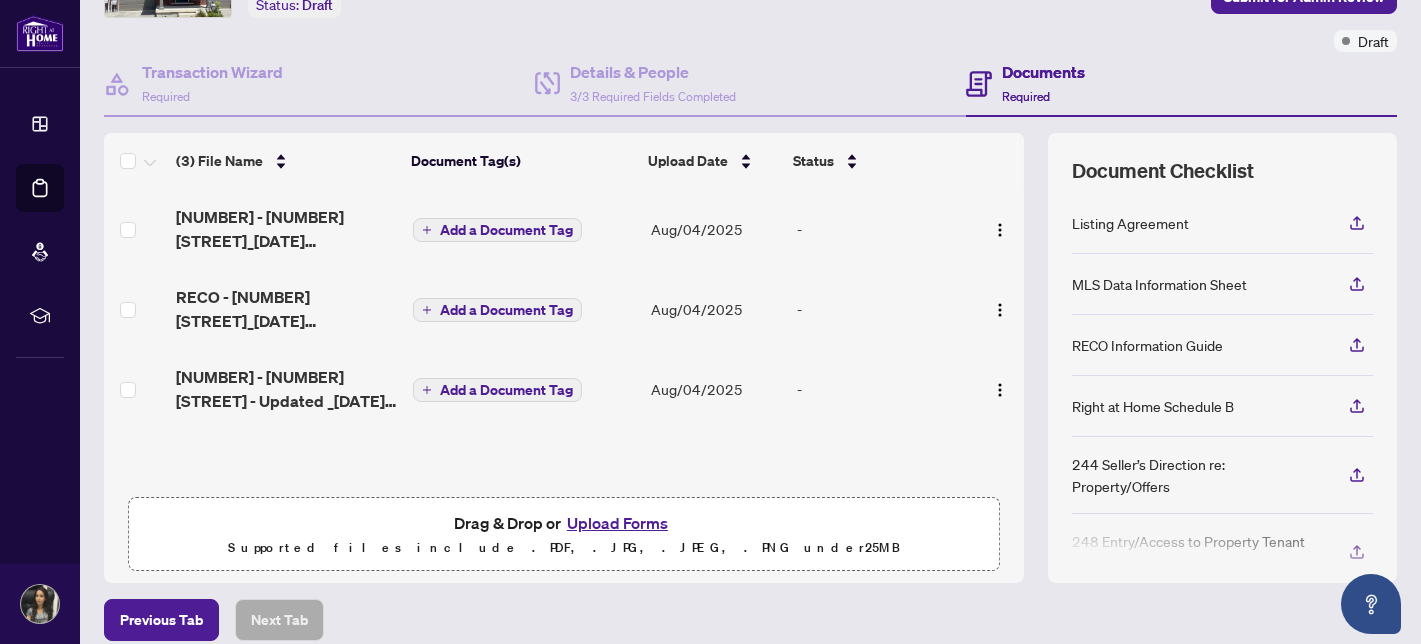 click on "Upload Forms" at bounding box center [617, 523] 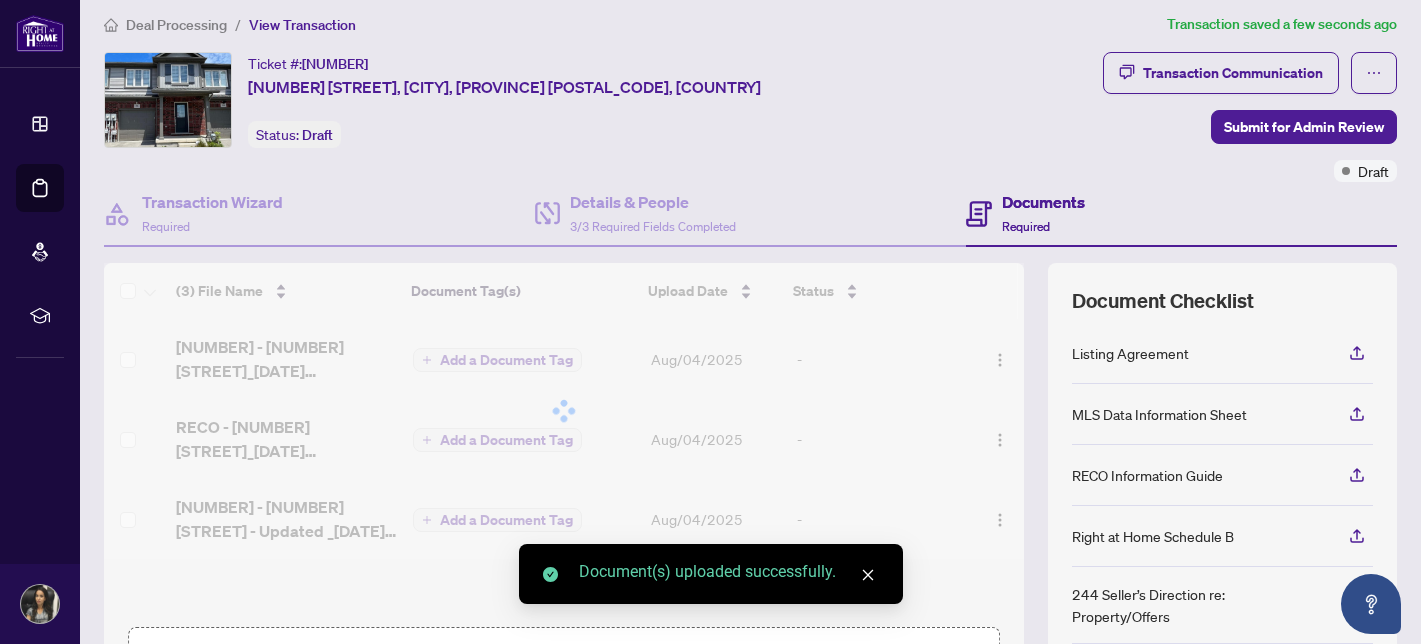 scroll, scrollTop: 0, scrollLeft: 0, axis: both 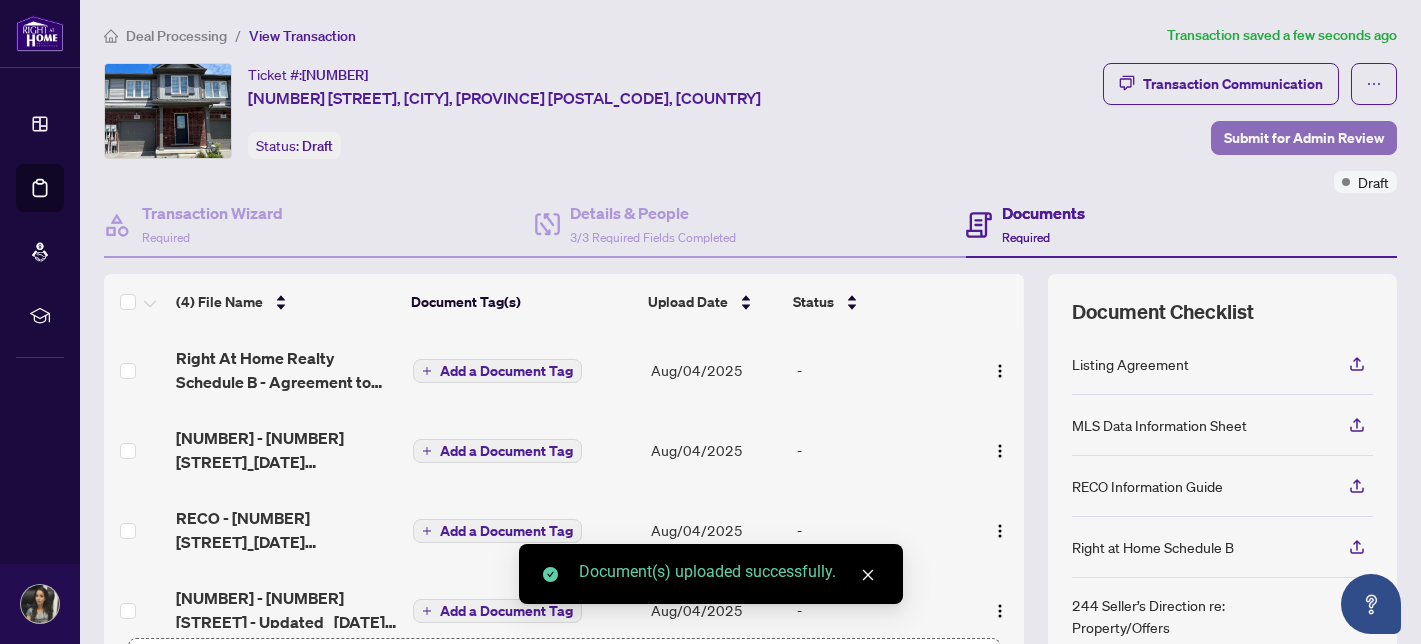 click on "Submit for Admin Review" at bounding box center (1304, 138) 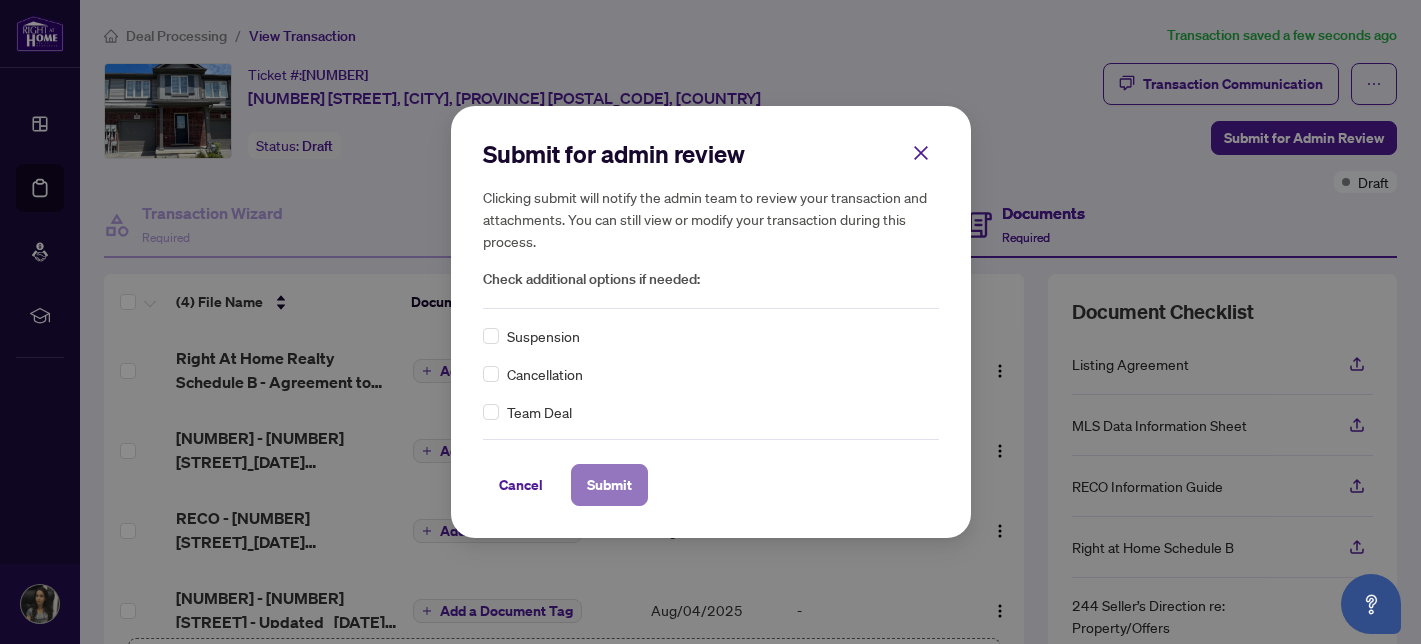 click on "Submit" at bounding box center [609, 485] 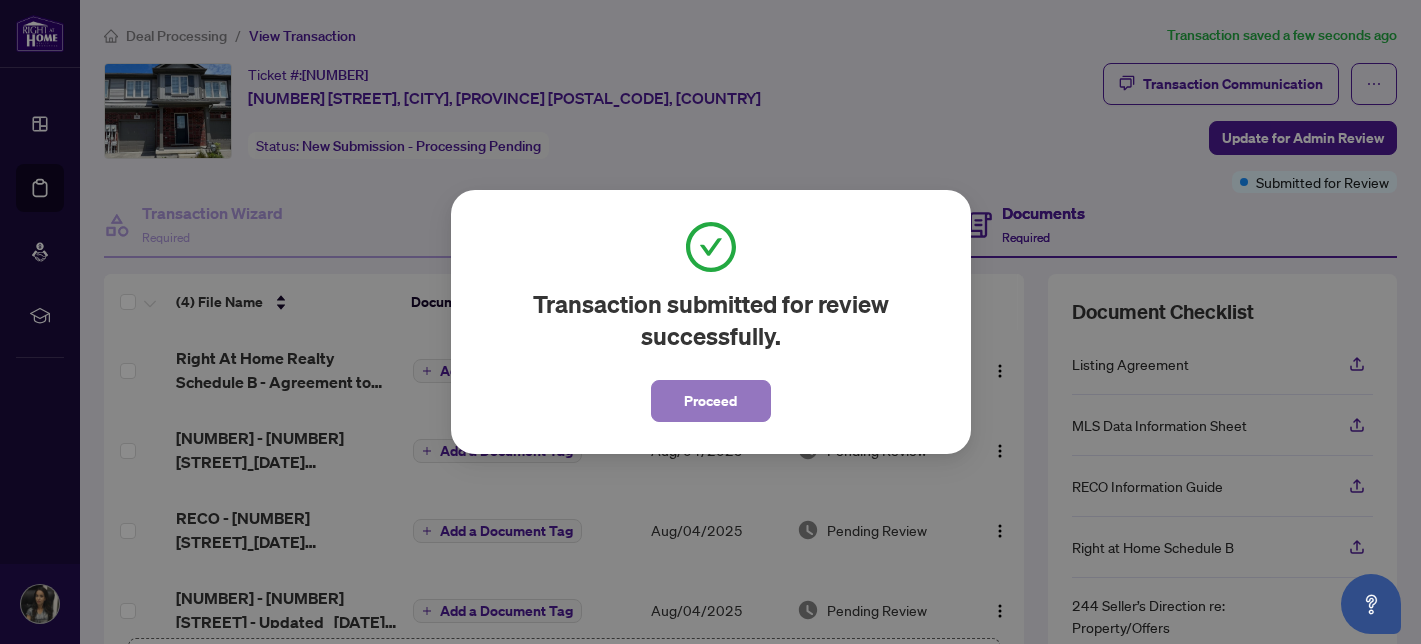 click on "Proceed" at bounding box center (710, 401) 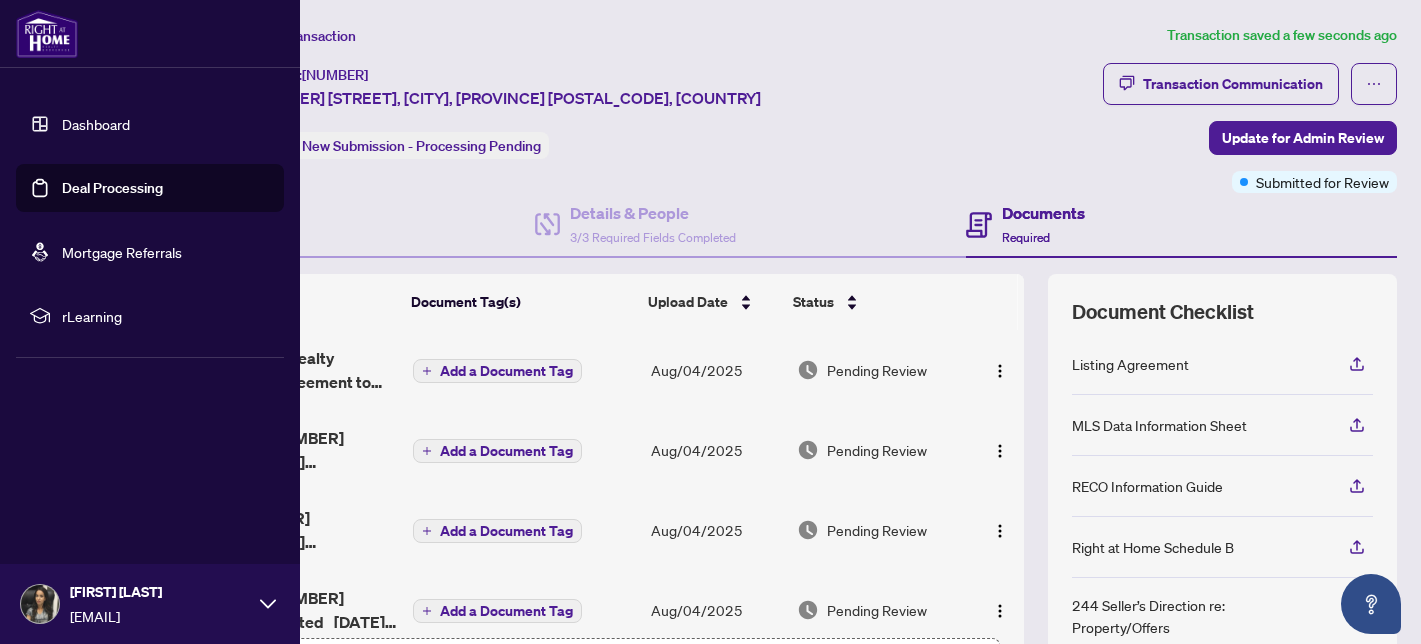 click on "Deal Processing" at bounding box center (112, 188) 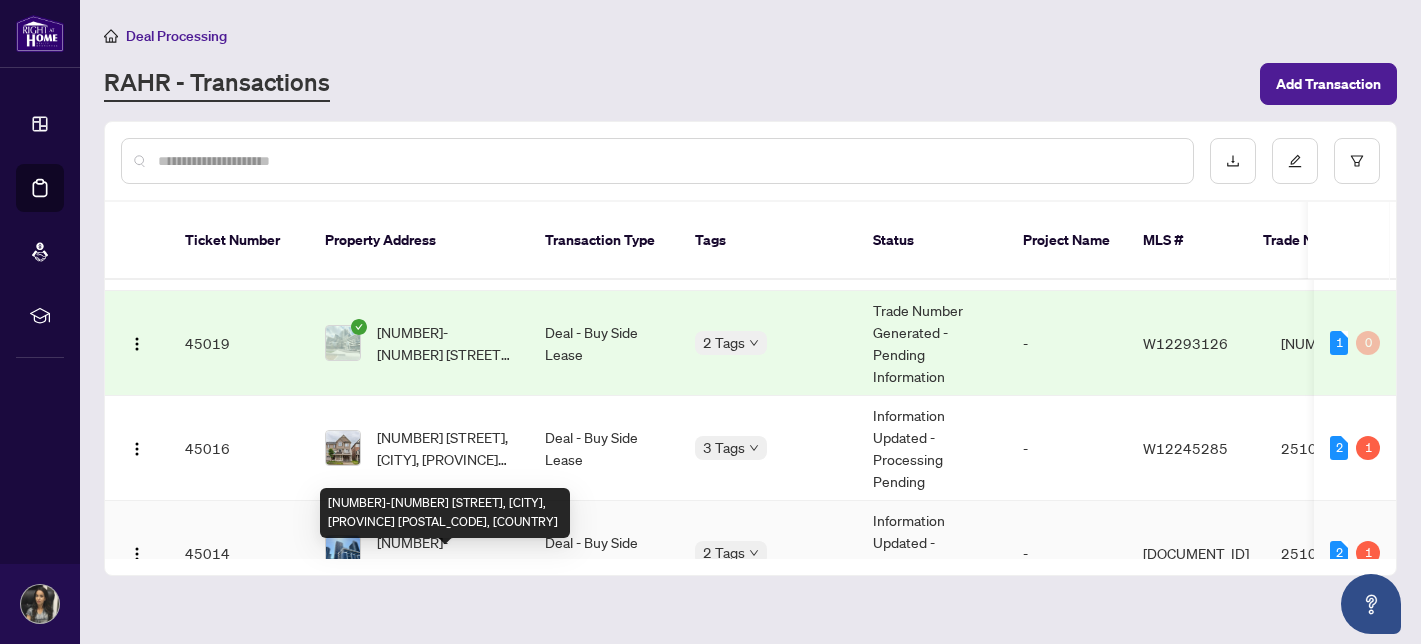 scroll, scrollTop: 0, scrollLeft: 0, axis: both 